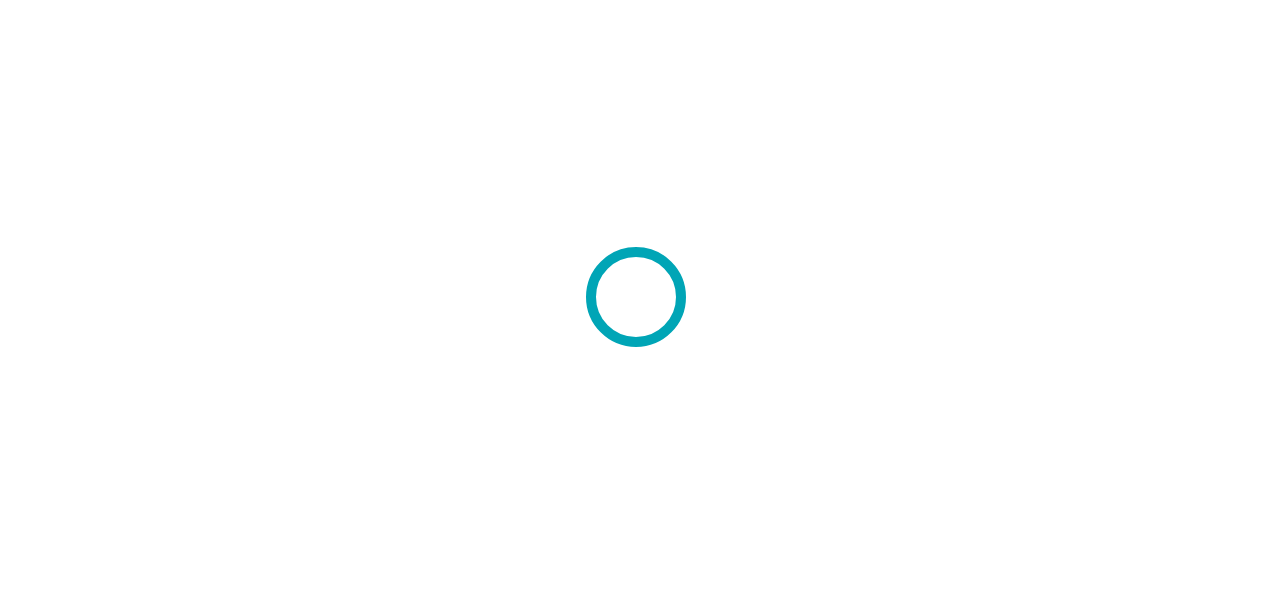 scroll, scrollTop: 0, scrollLeft: 0, axis: both 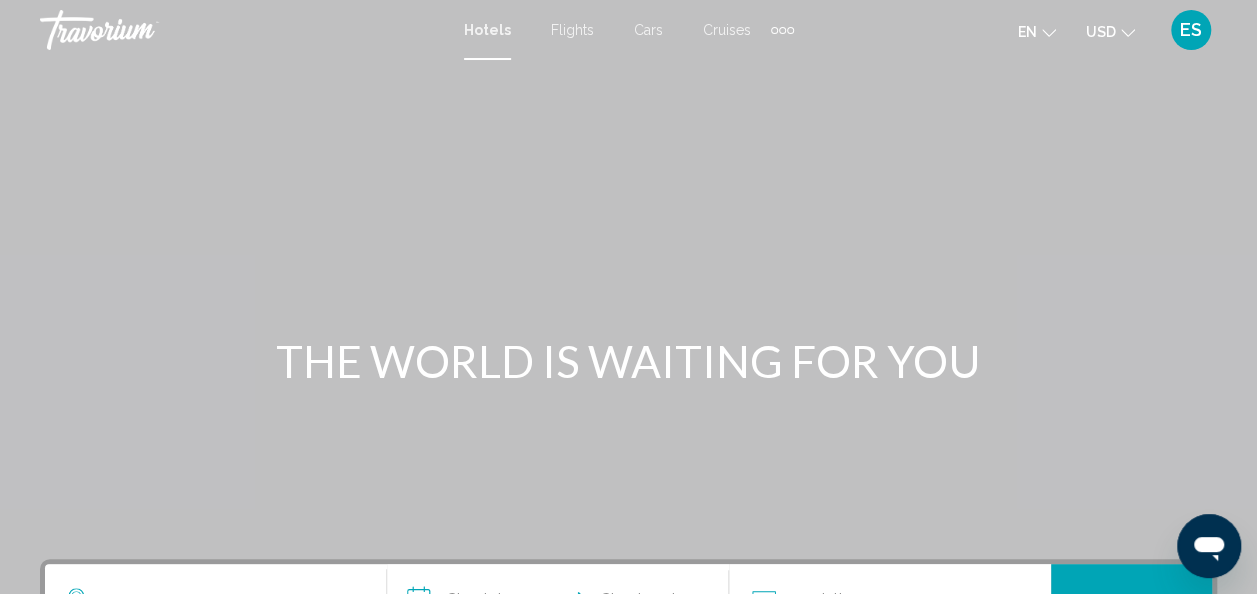 click at bounding box center [628, 300] 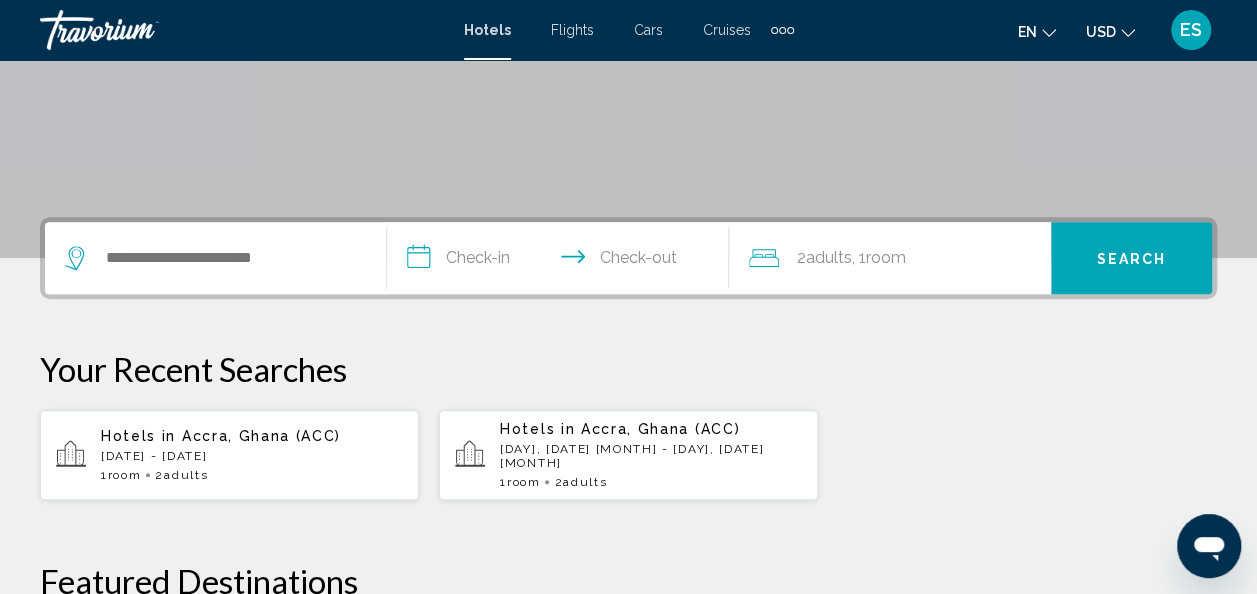 scroll, scrollTop: 339, scrollLeft: 0, axis: vertical 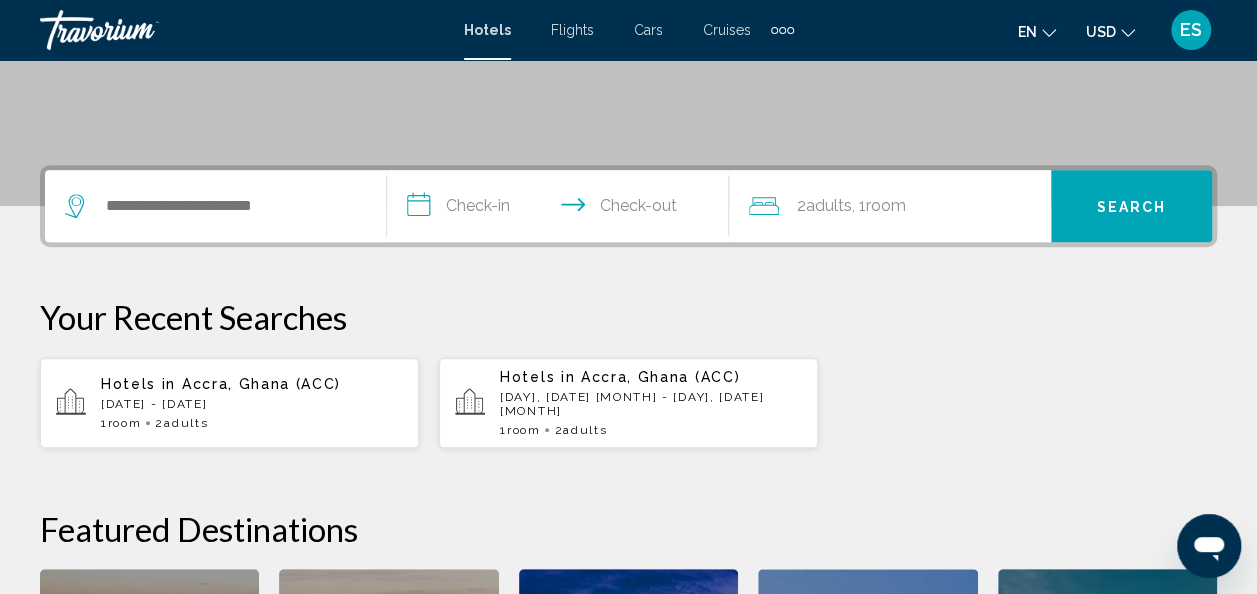 click on "[DATE] - [DATE]" at bounding box center [252, 404] 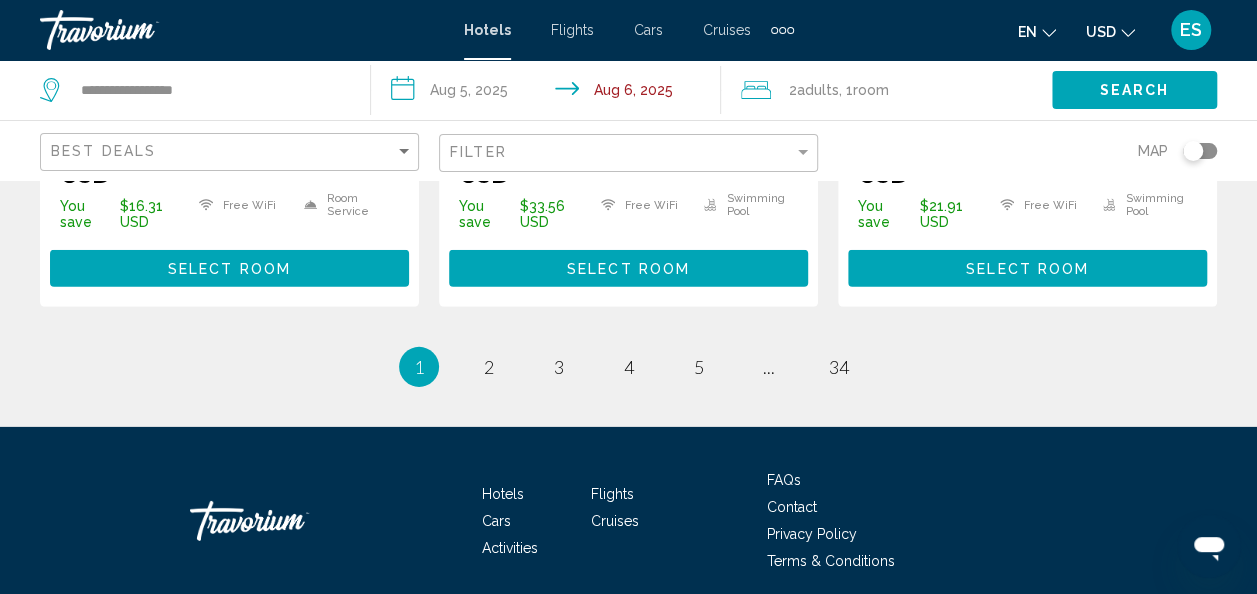 scroll, scrollTop: 2906, scrollLeft: 0, axis: vertical 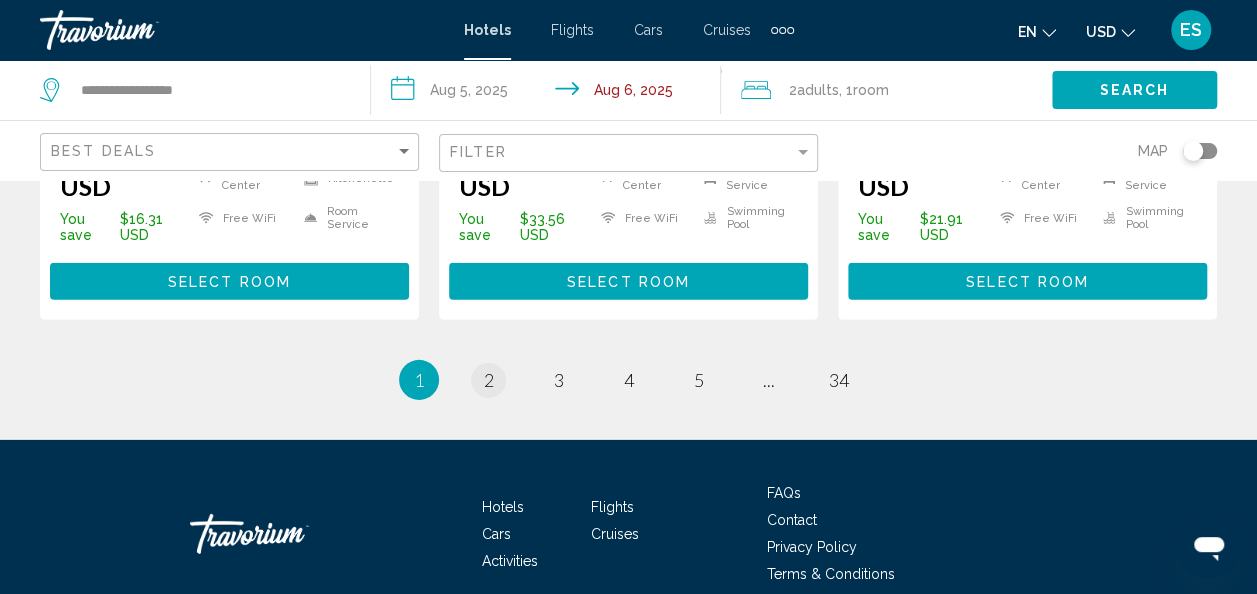 click on "page  2" at bounding box center (488, 380) 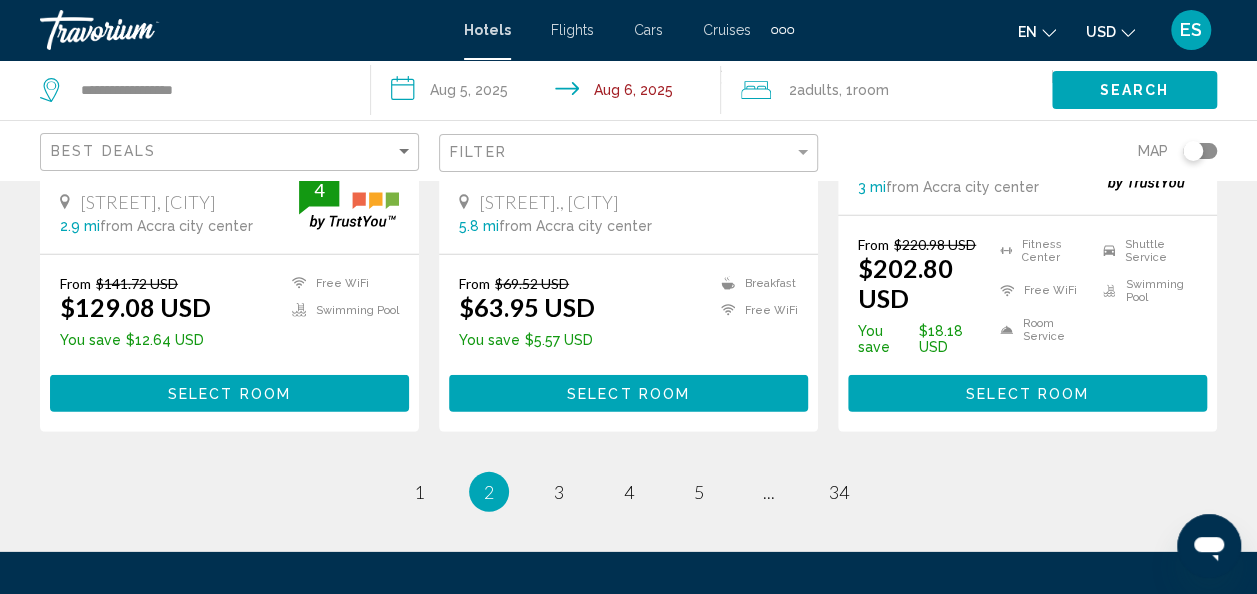 scroll, scrollTop: 2808, scrollLeft: 0, axis: vertical 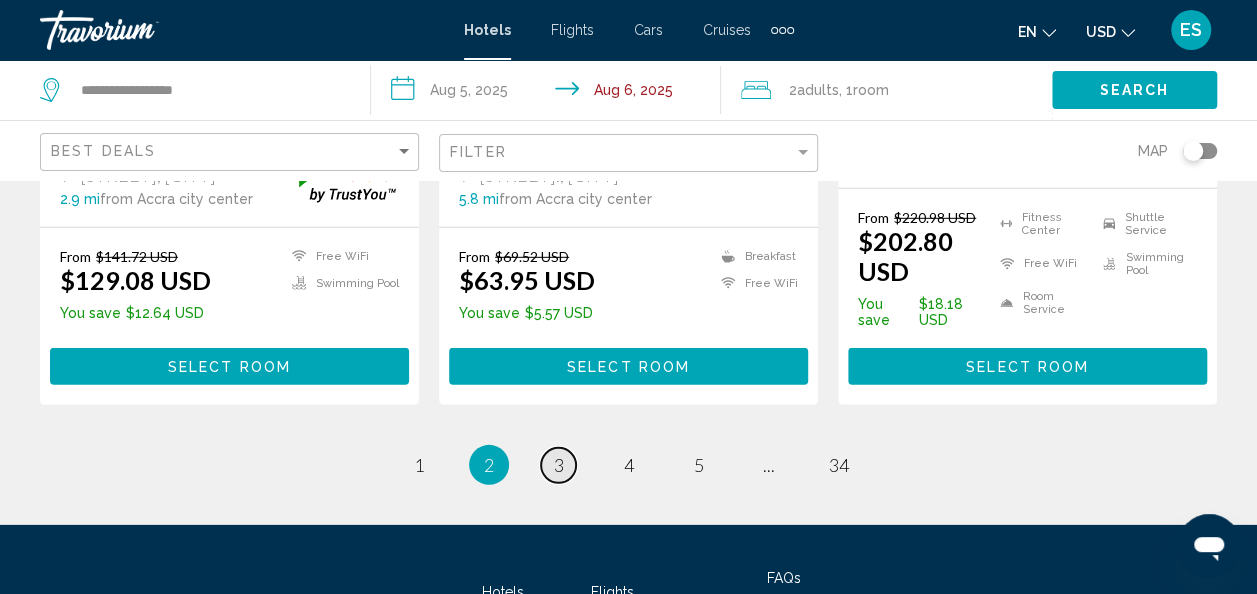 click on "page  3" at bounding box center (558, 465) 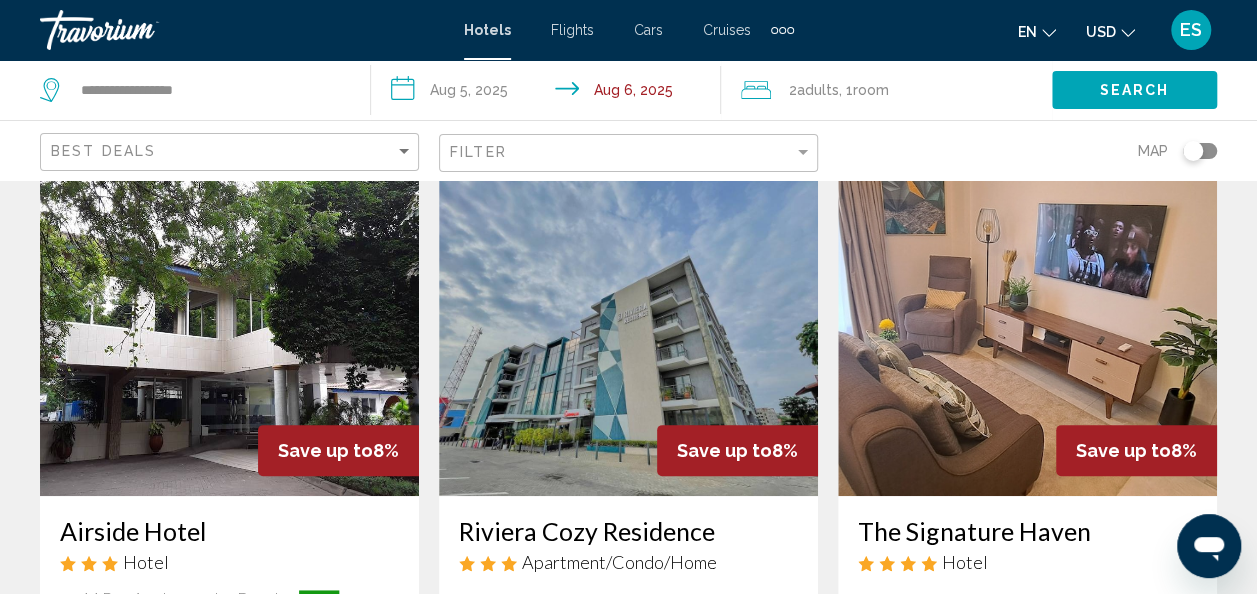 scroll, scrollTop: 0, scrollLeft: 0, axis: both 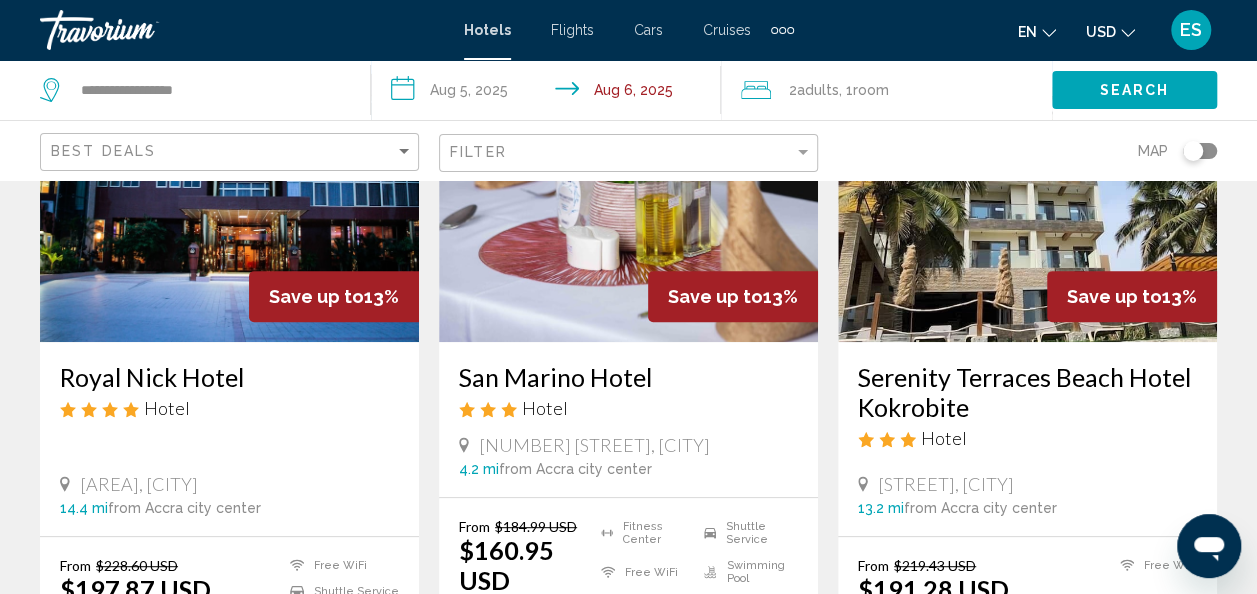 click on "Serenity Terraces Beach Hotel Kokrobite" at bounding box center [1027, 392] 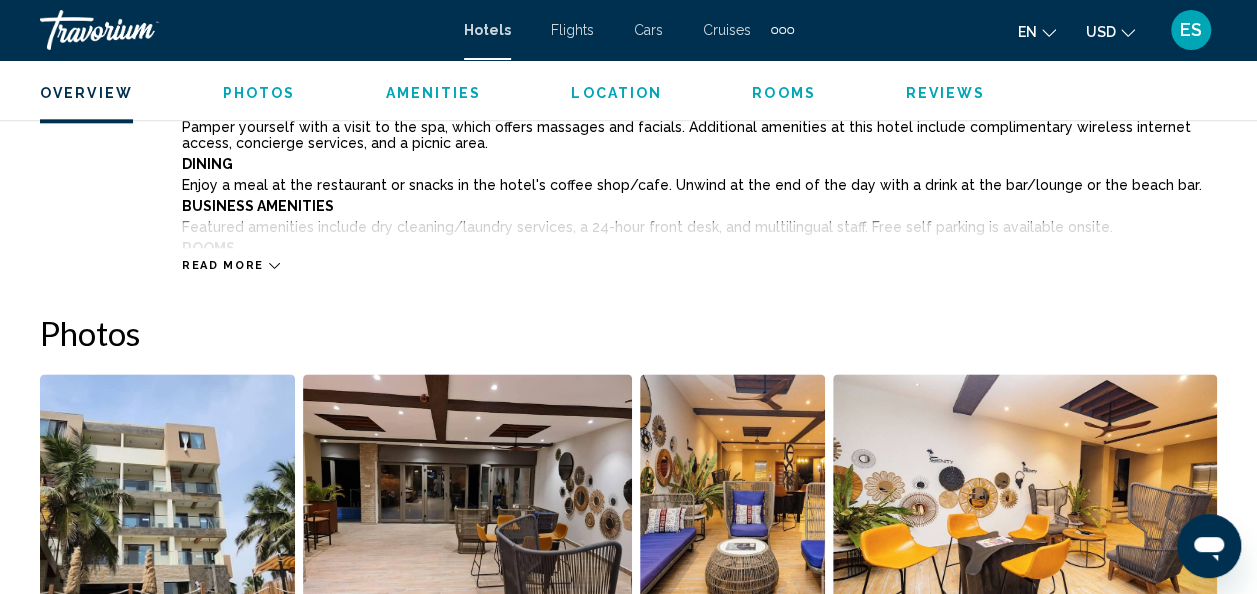 scroll, scrollTop: 1174, scrollLeft: 0, axis: vertical 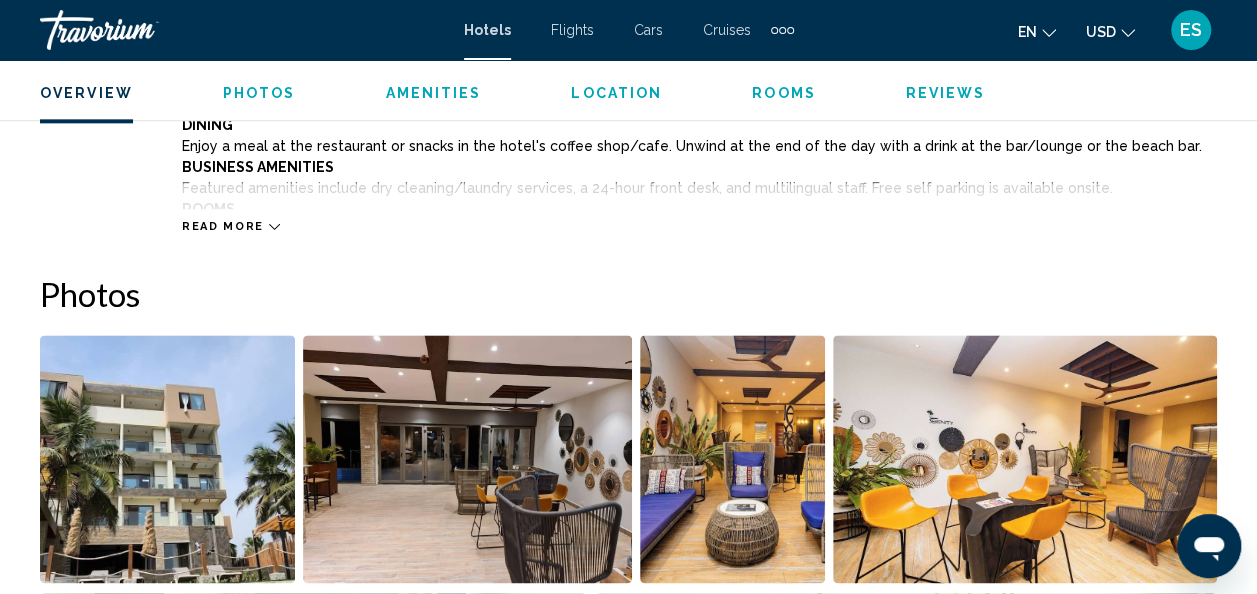 click 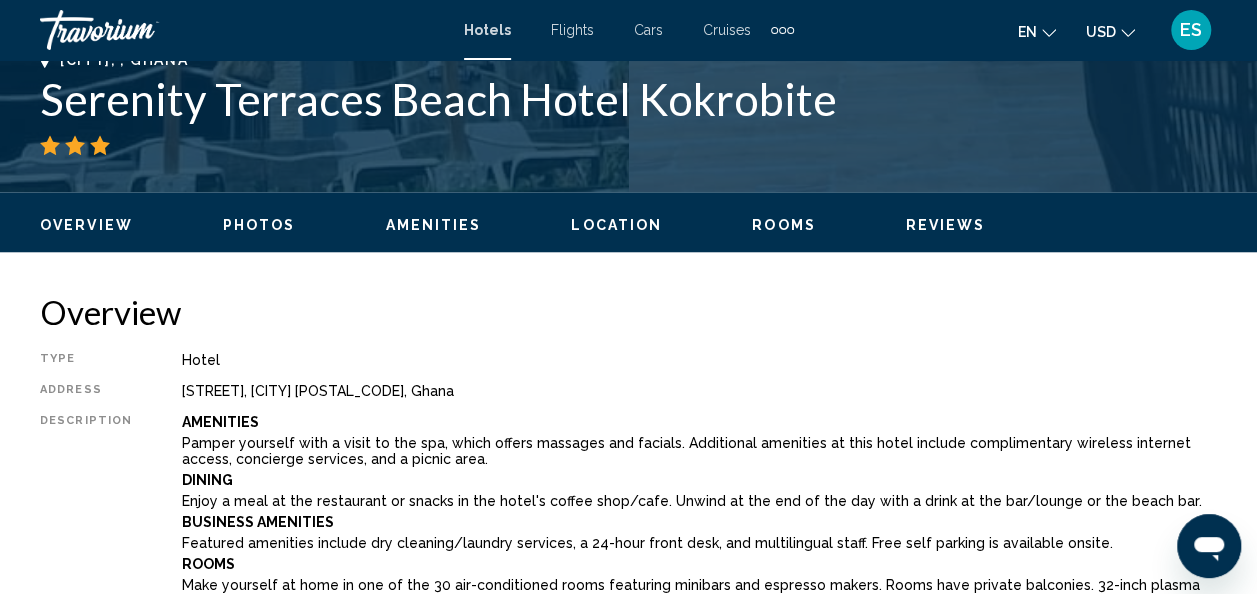 scroll, scrollTop: 819, scrollLeft: 0, axis: vertical 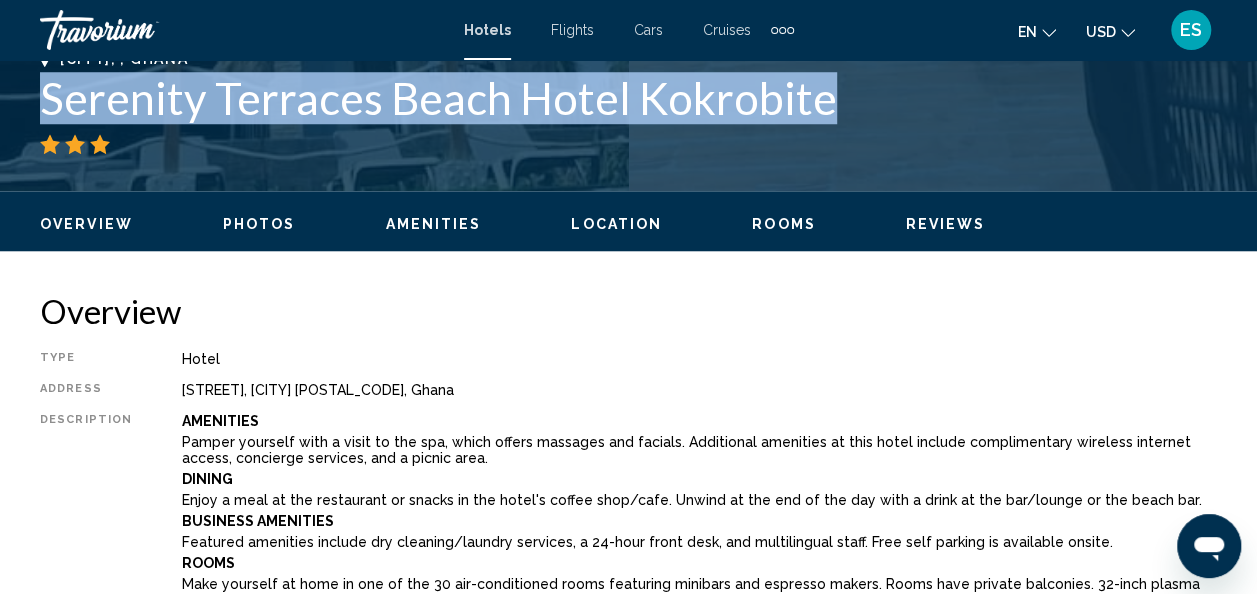 drag, startPoint x: 855, startPoint y: 98, endPoint x: 13, endPoint y: 102, distance: 842.0095 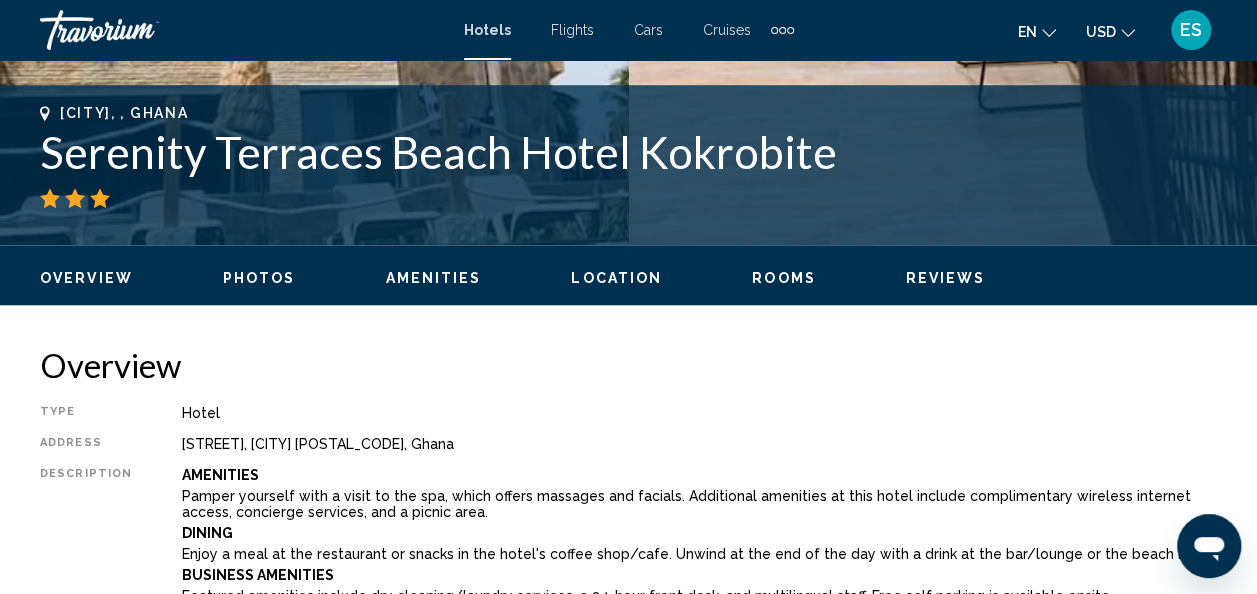 scroll, scrollTop: 766, scrollLeft: 0, axis: vertical 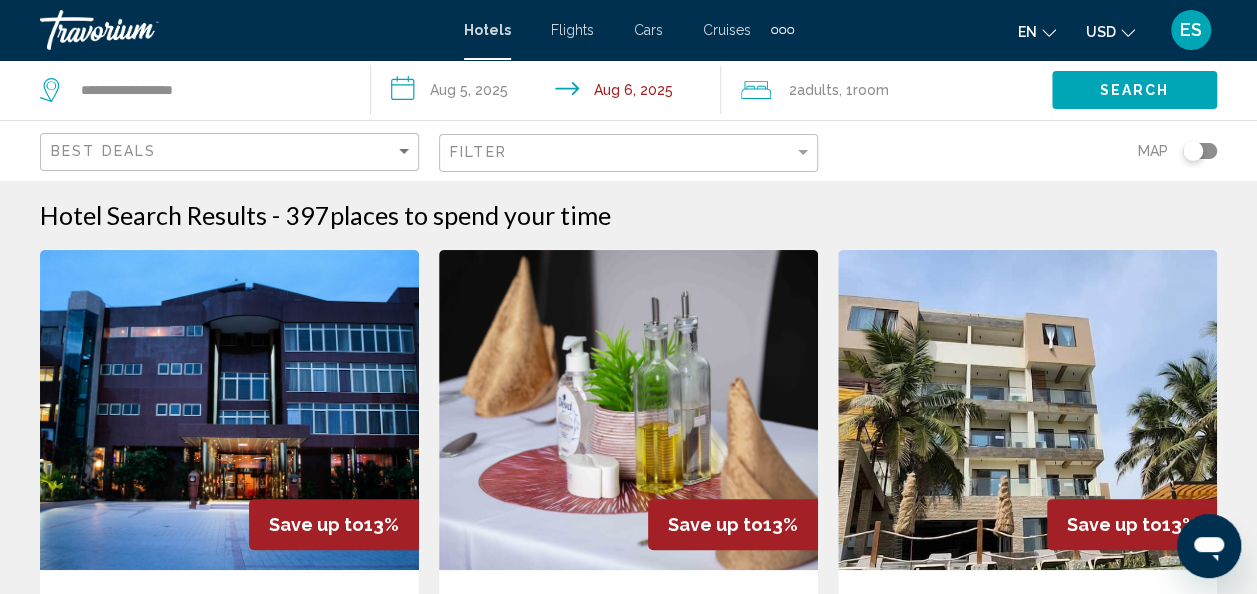 click on "**********" at bounding box center [550, 93] 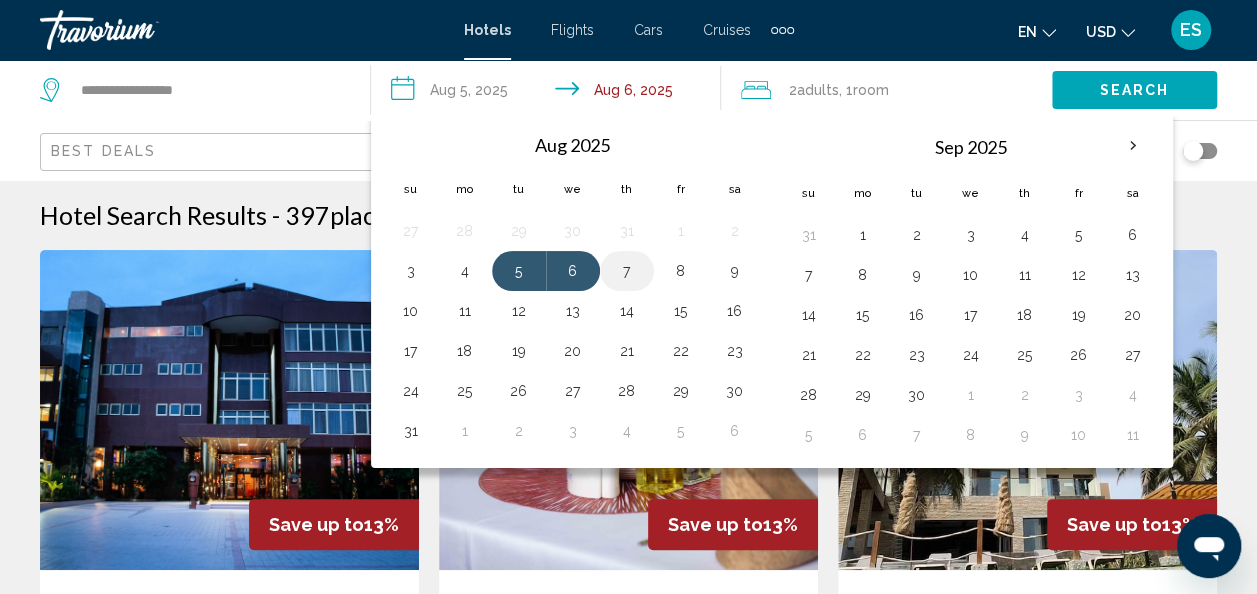 click on "7" at bounding box center (627, 271) 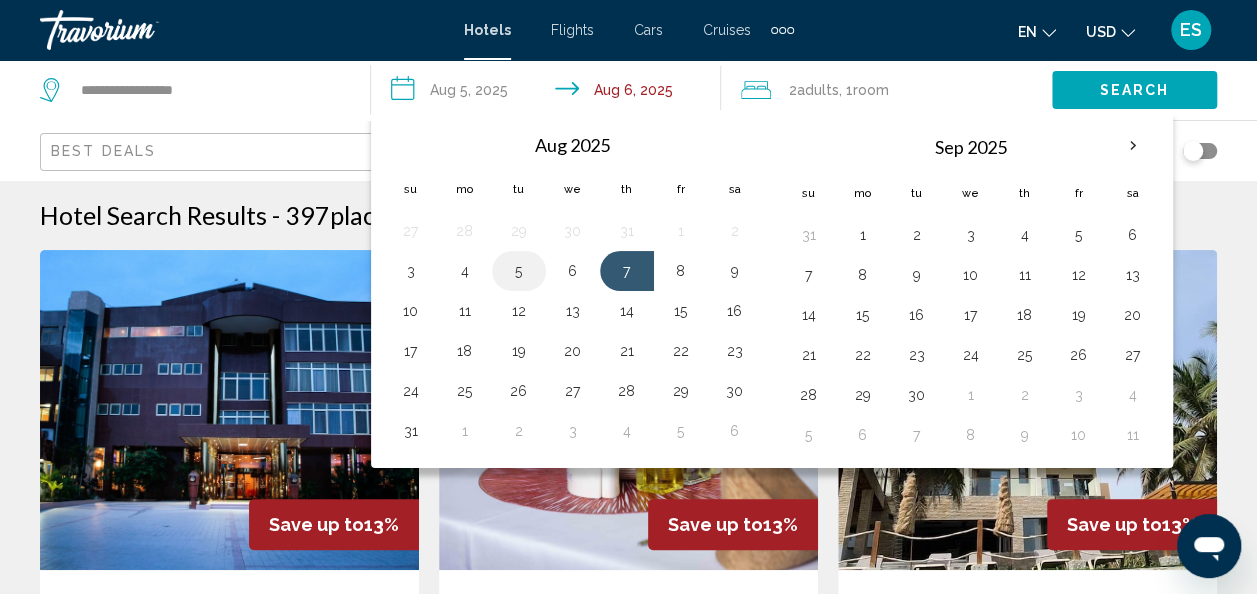 click on "5" at bounding box center [519, 271] 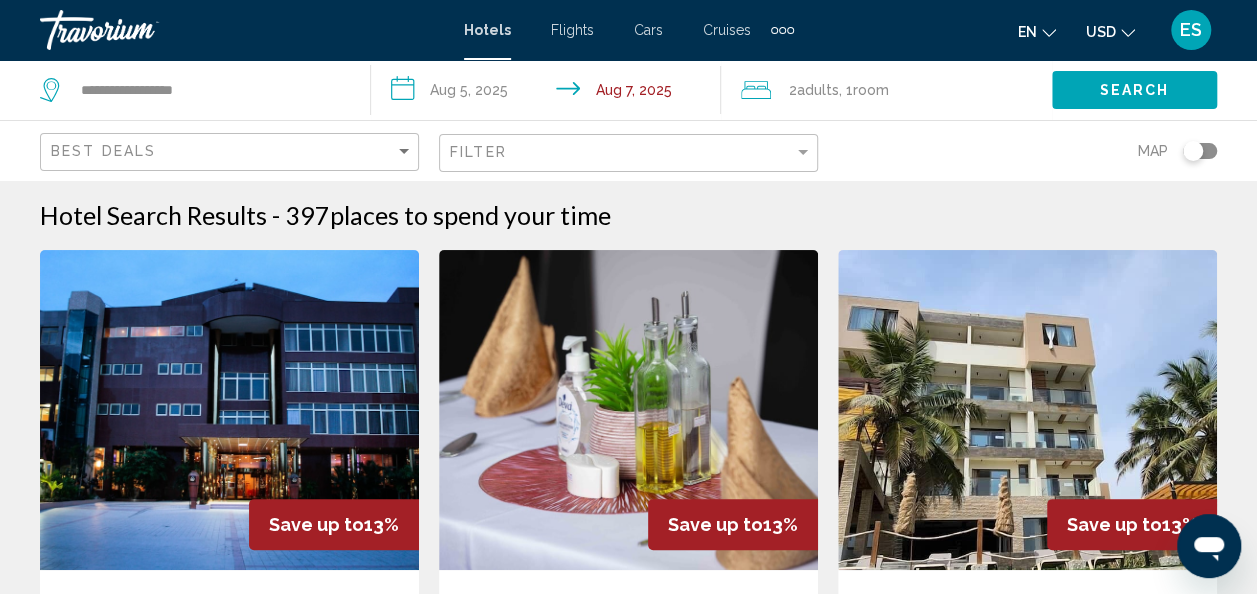 click on "**********" at bounding box center (550, 93) 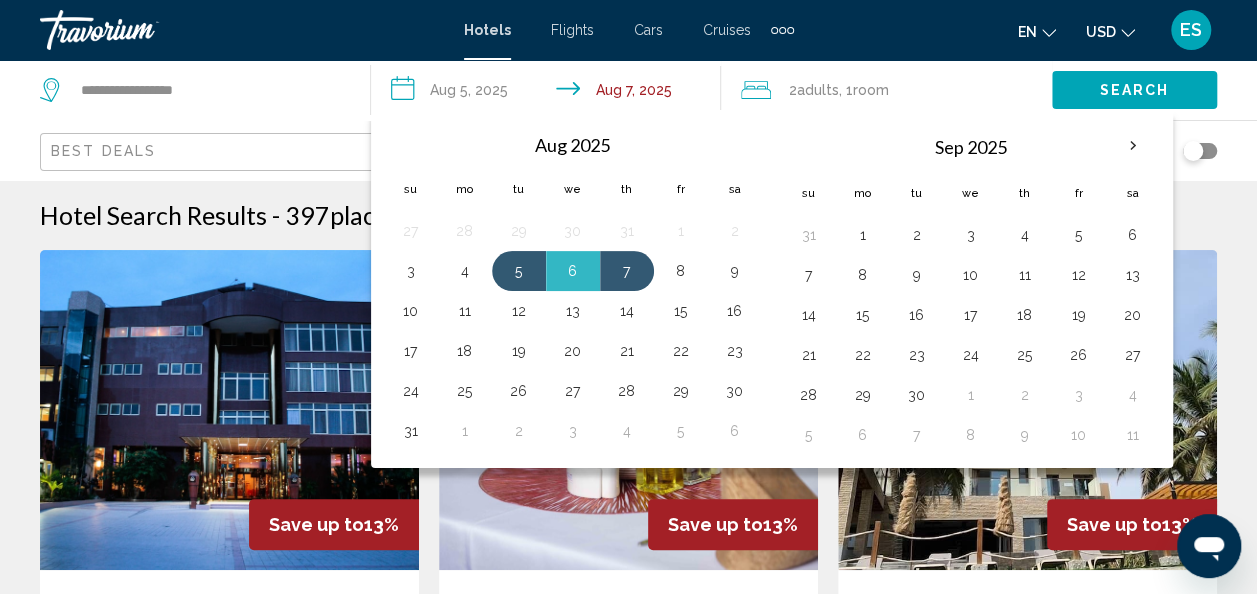 click on "Search" 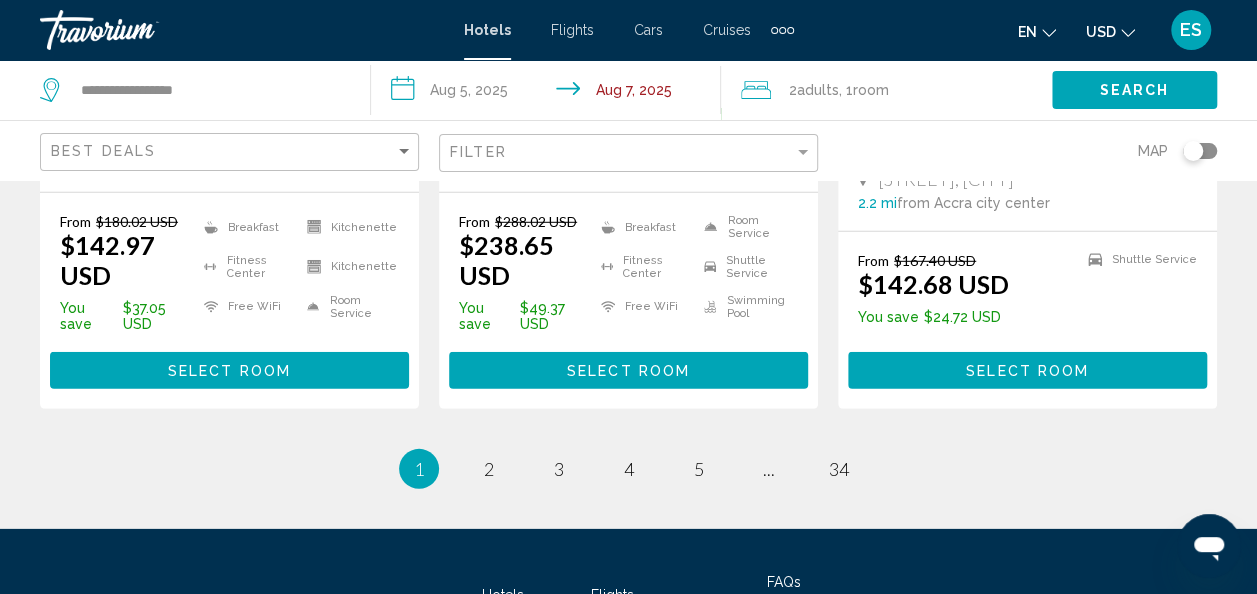 scroll, scrollTop: 2786, scrollLeft: 0, axis: vertical 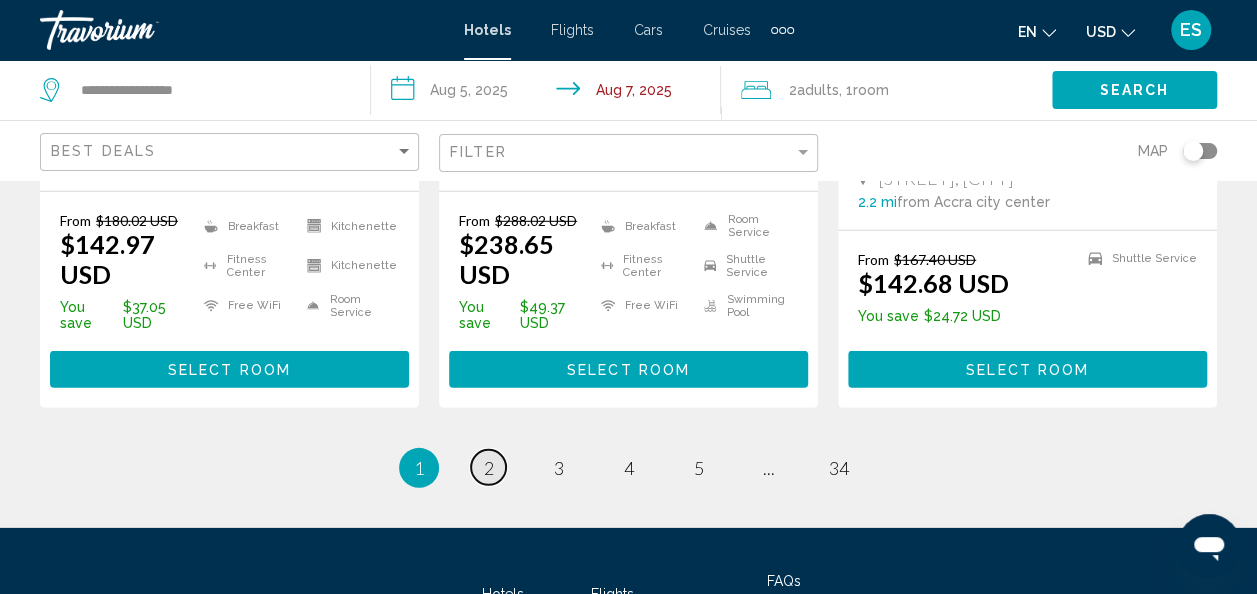 click on "page  2" at bounding box center (488, 467) 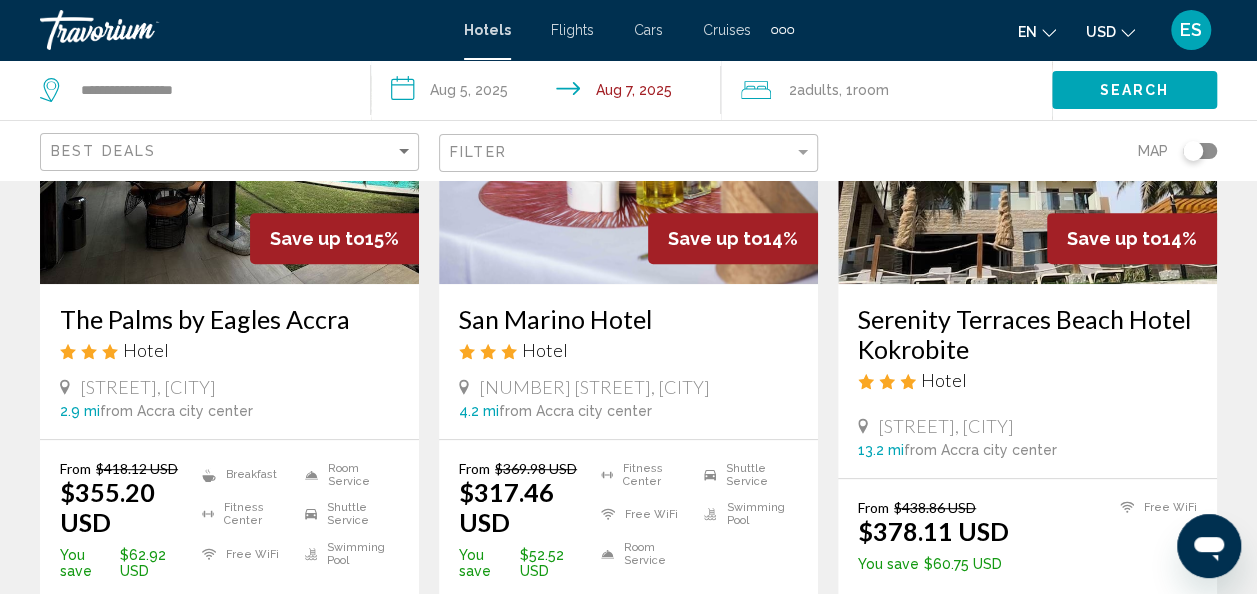 scroll, scrollTop: 288, scrollLeft: 0, axis: vertical 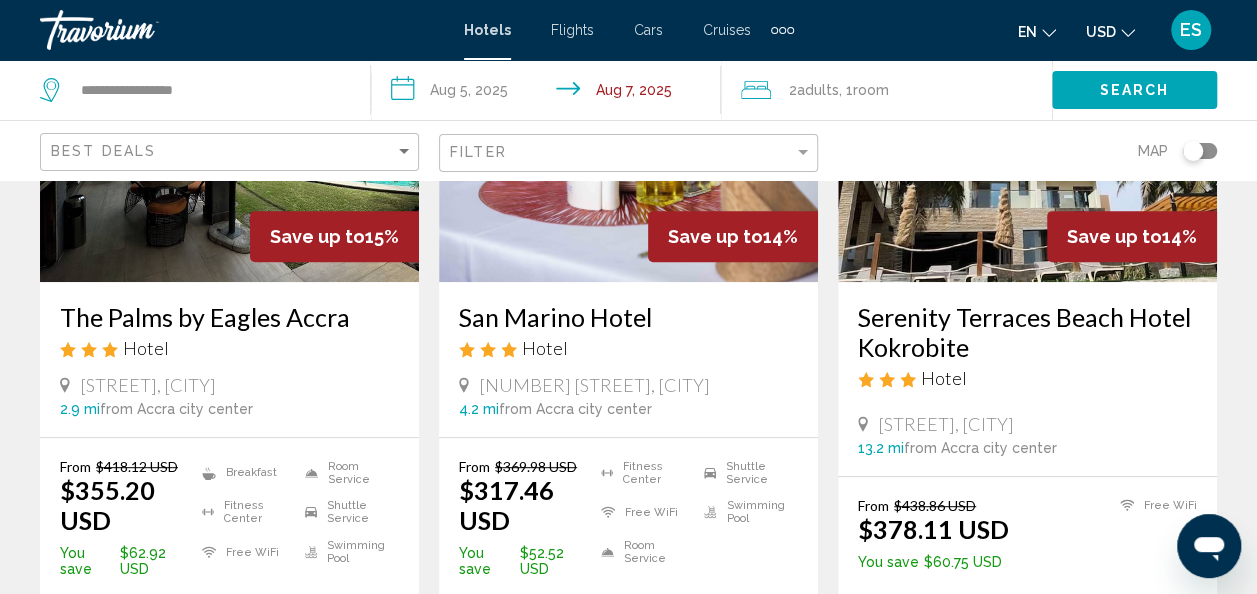 click on "Serenity Terraces Beach Hotel Kokrobite" at bounding box center (1027, 332) 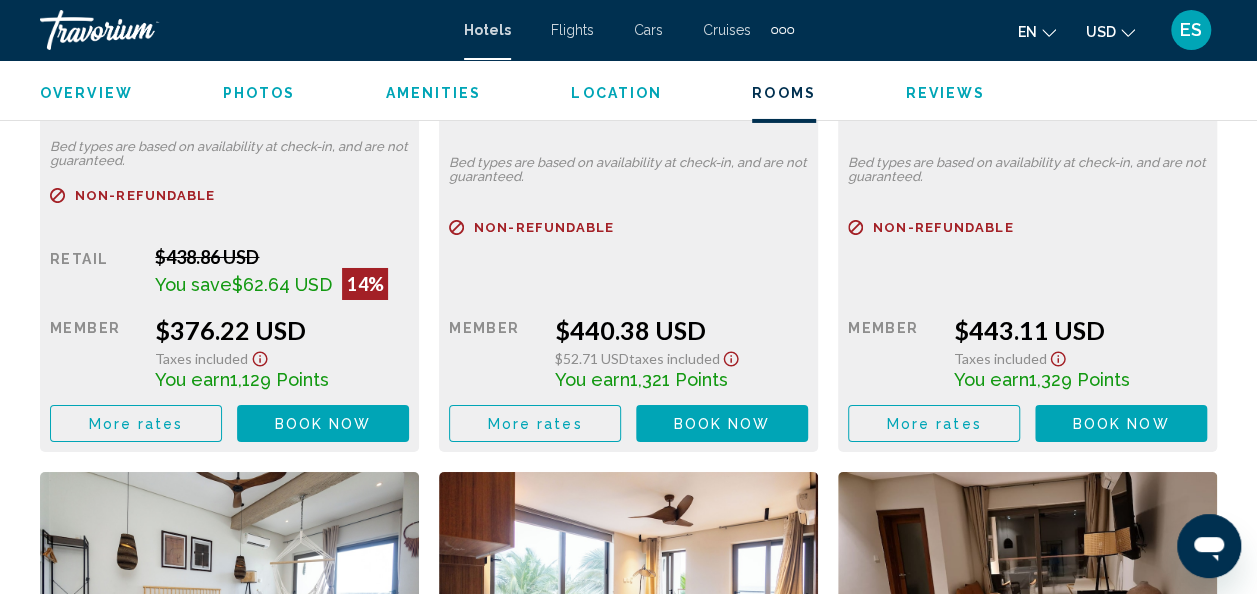scroll, scrollTop: 3420, scrollLeft: 0, axis: vertical 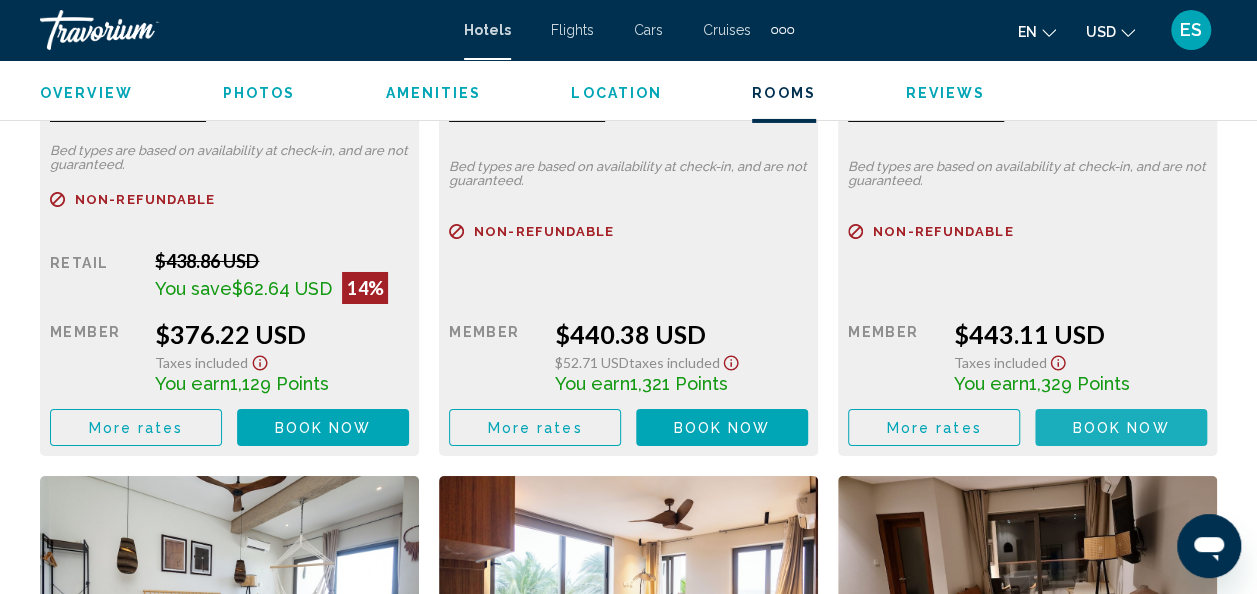 click on "Book now No longer available" at bounding box center (323, 427) 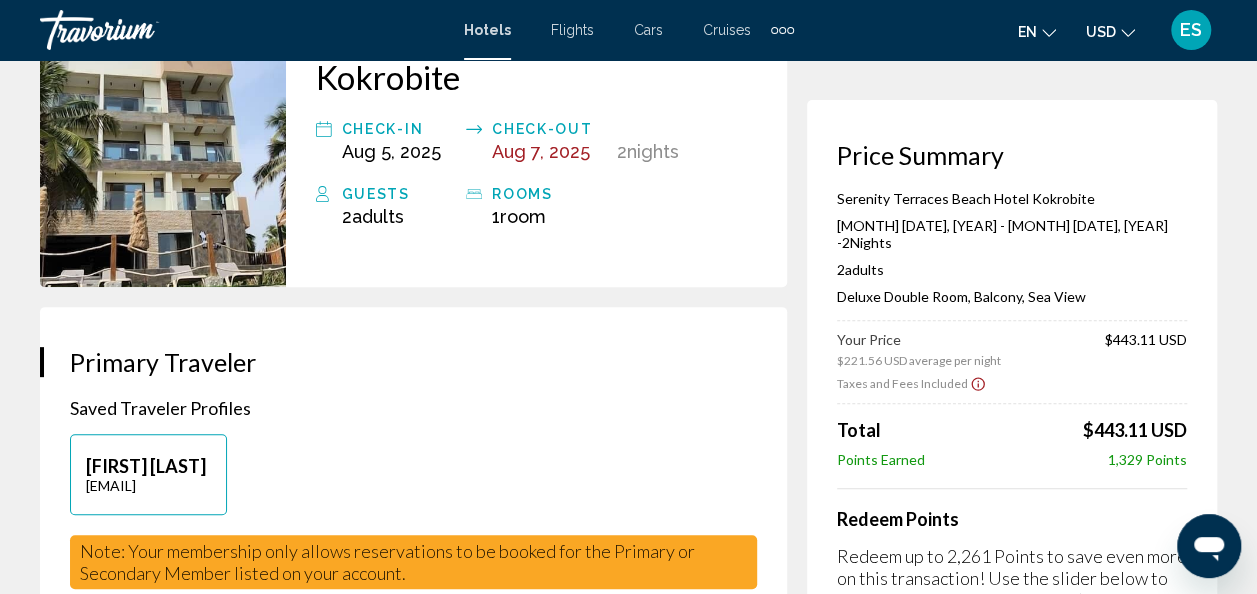 scroll, scrollTop: 192, scrollLeft: 0, axis: vertical 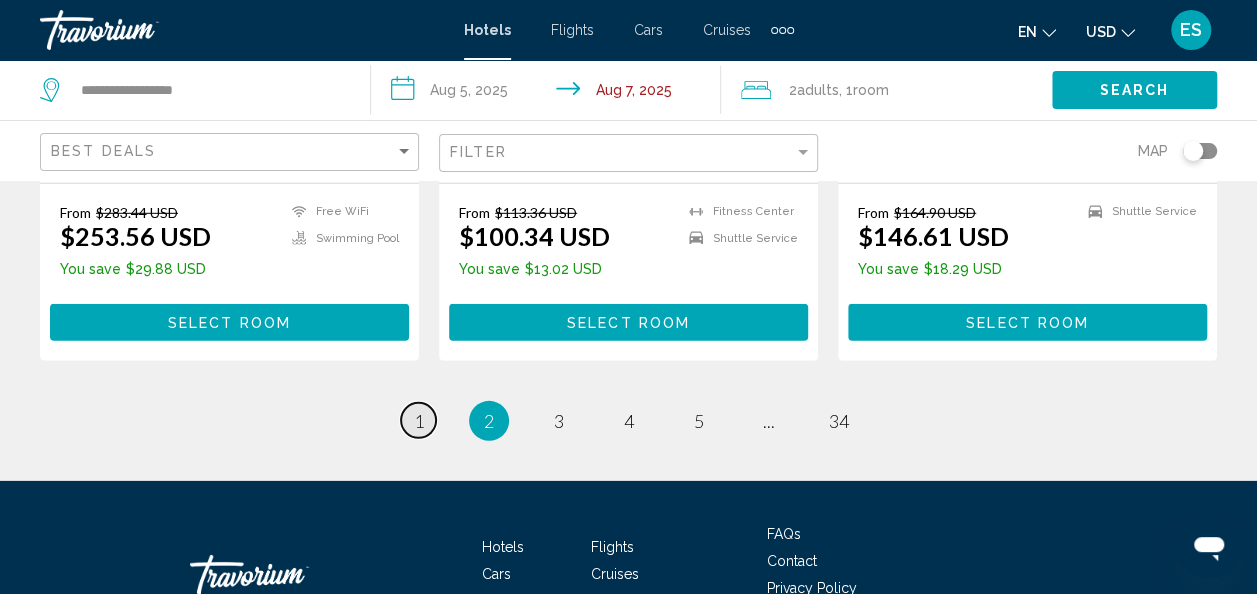 click on "page  1" at bounding box center (418, 420) 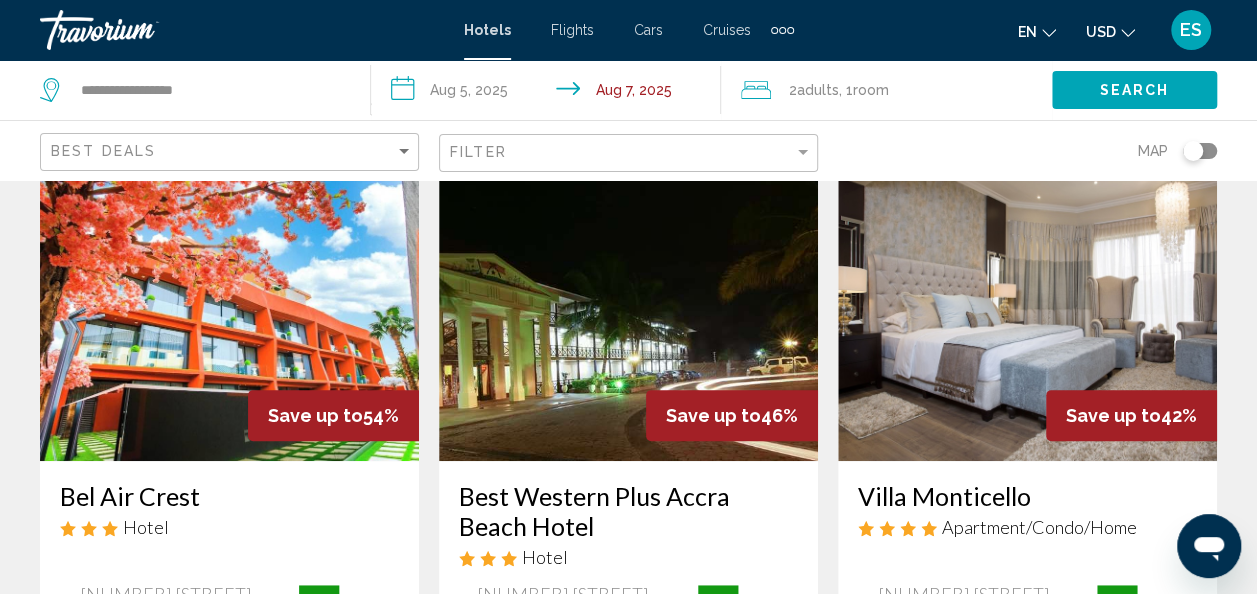 scroll, scrollTop: 110, scrollLeft: 0, axis: vertical 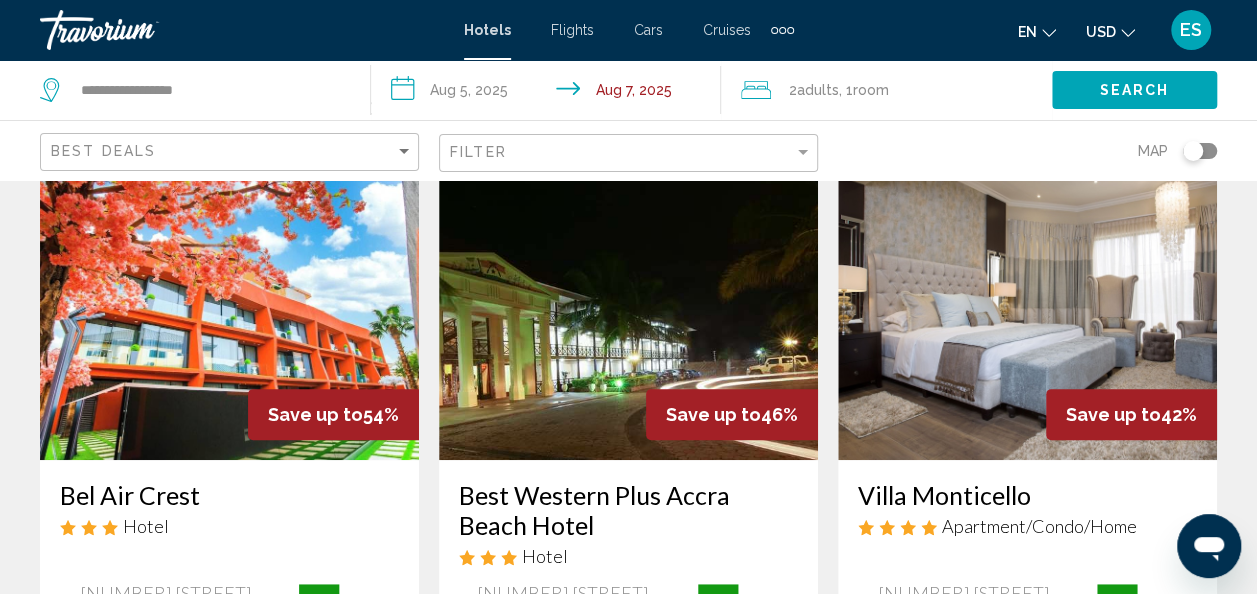 click on "Villa Monticello" at bounding box center (1027, 495) 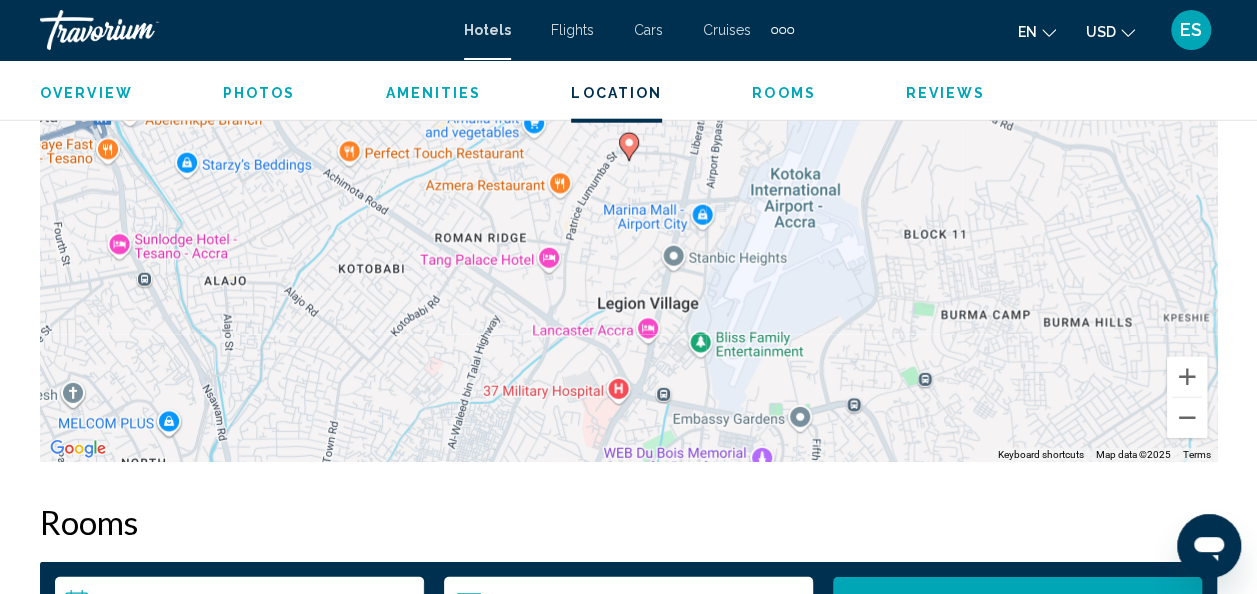 scroll, scrollTop: 2450, scrollLeft: 0, axis: vertical 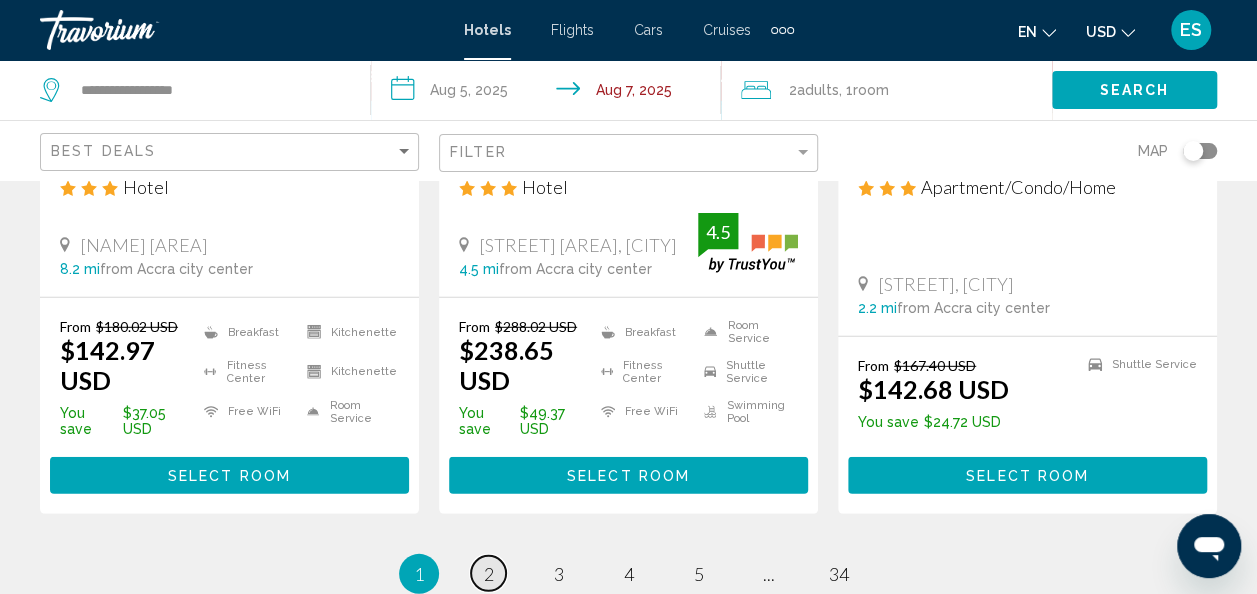 click on "page  2" at bounding box center (488, 573) 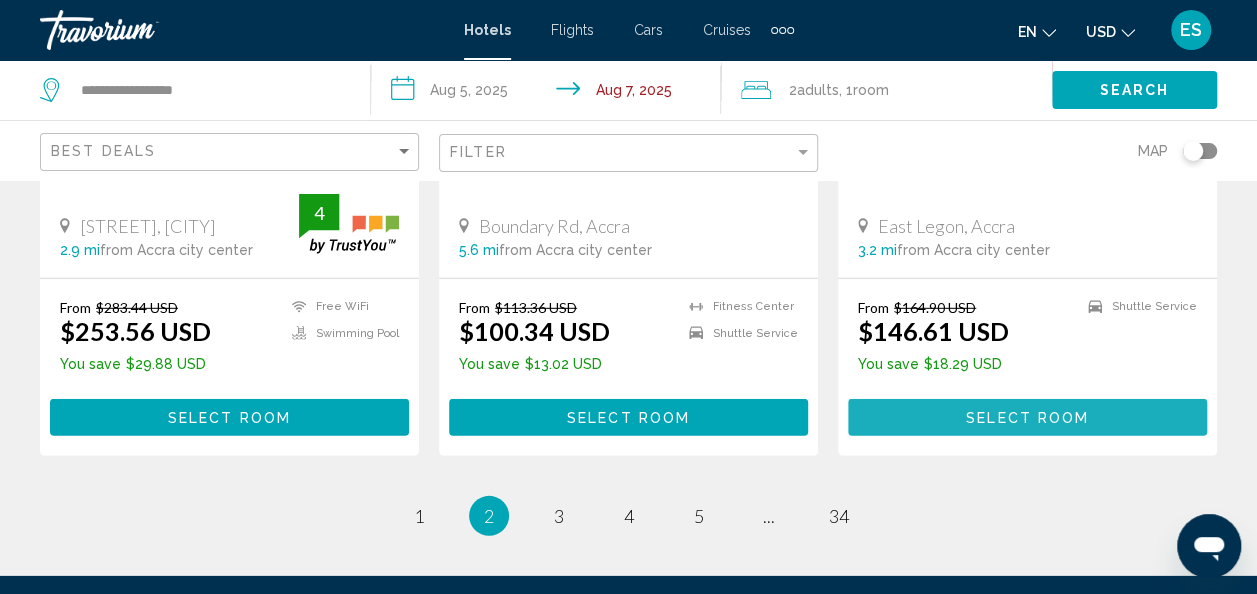 scroll, scrollTop: 2752, scrollLeft: 0, axis: vertical 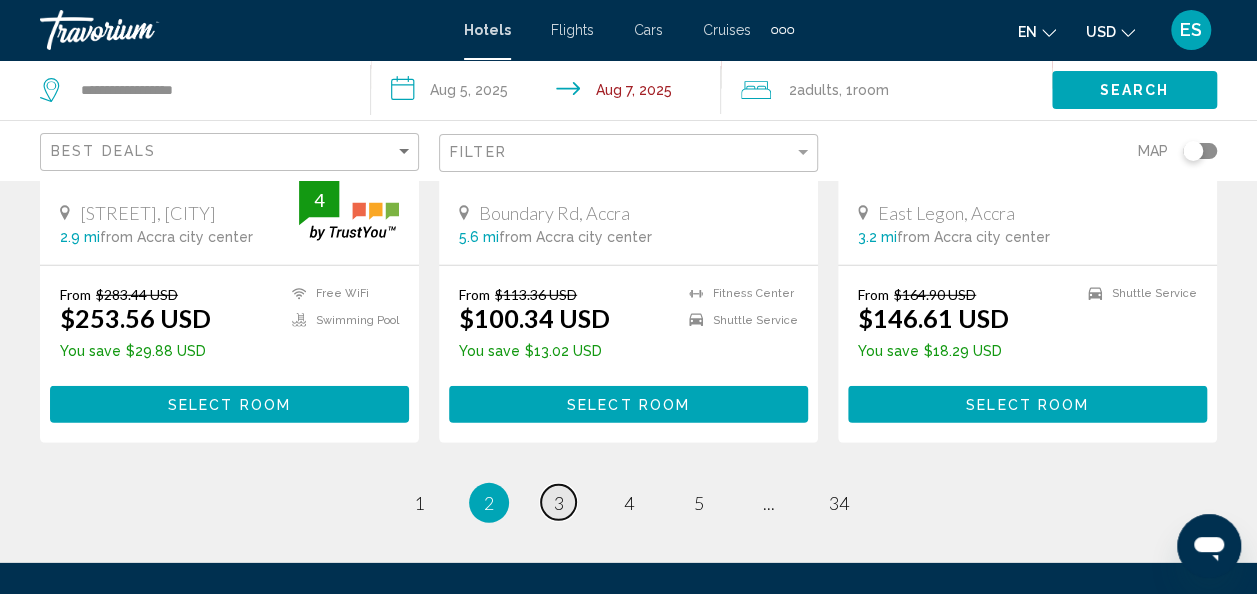 click on "page  3" at bounding box center [558, 502] 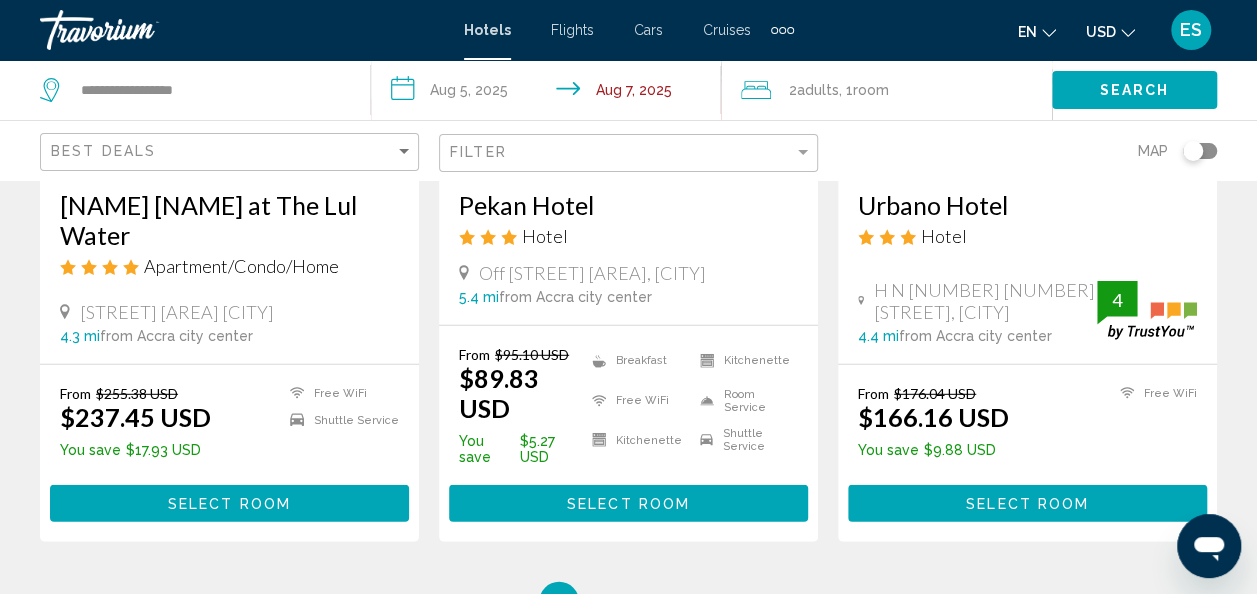 scroll, scrollTop: 2621, scrollLeft: 0, axis: vertical 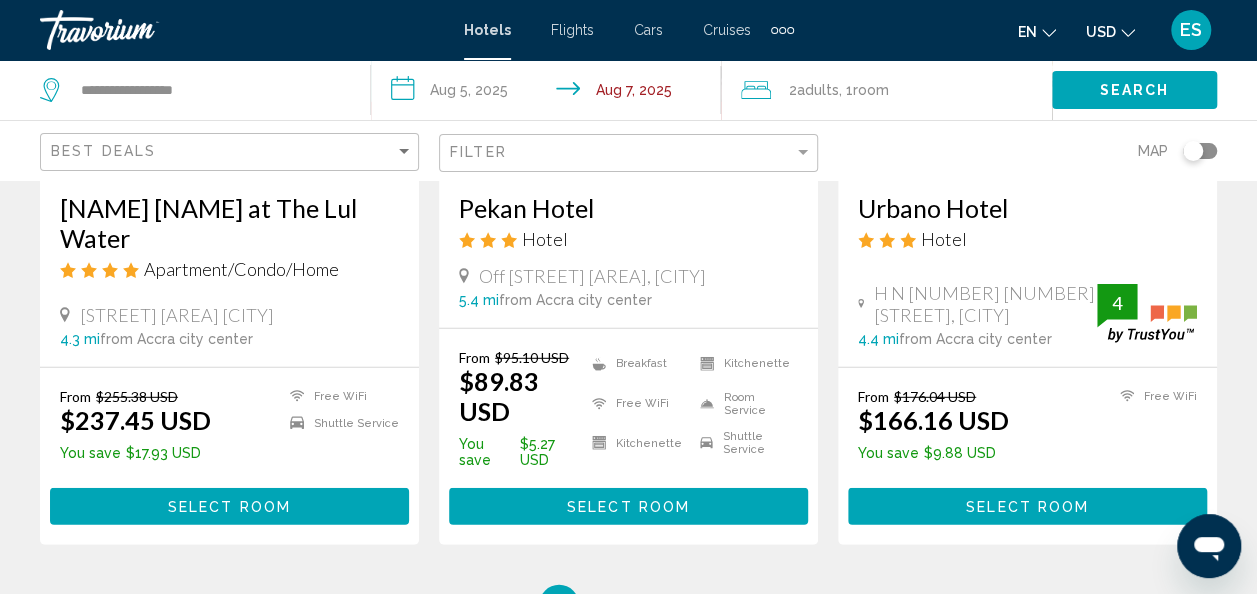 click on "Select Room" at bounding box center (229, 506) 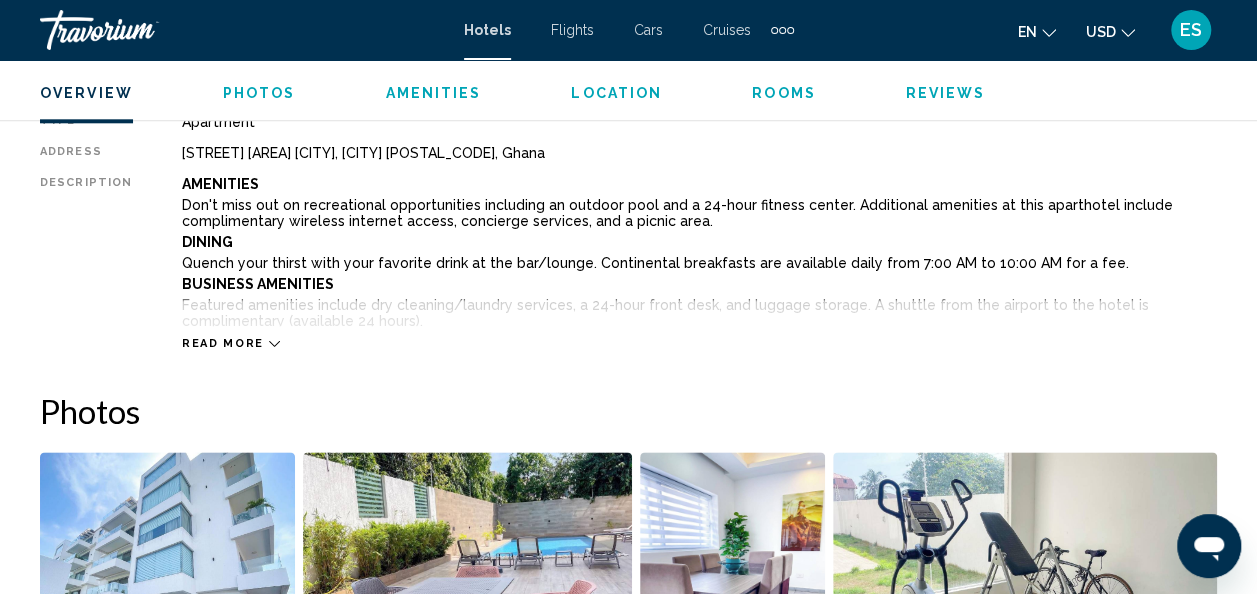 scroll, scrollTop: 1054, scrollLeft: 0, axis: vertical 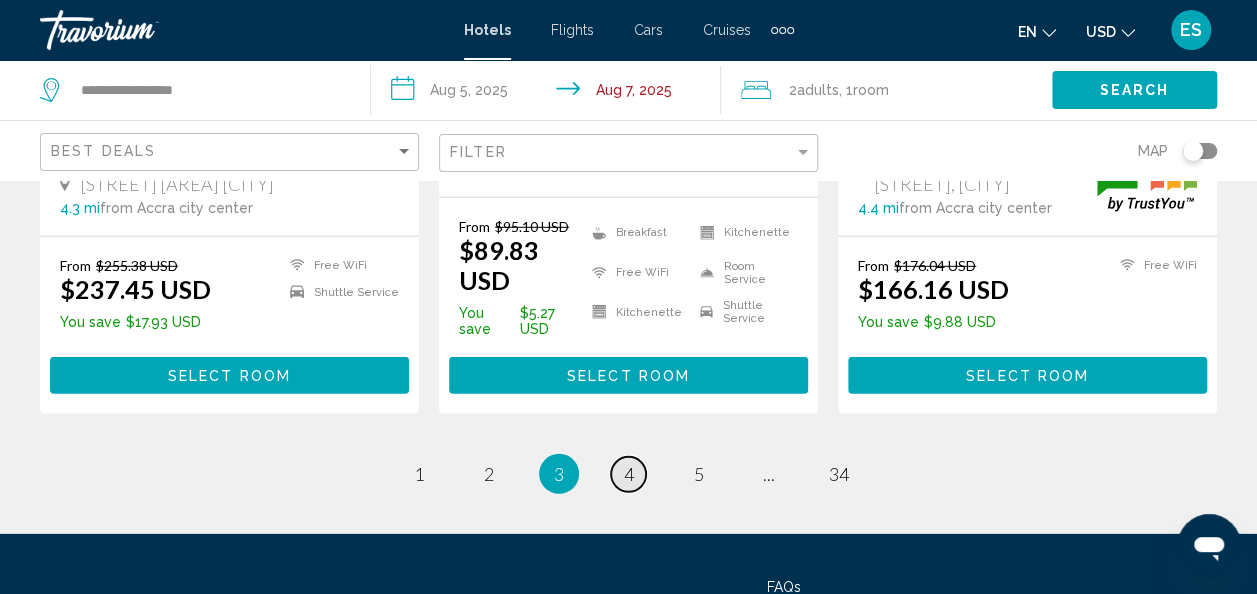 click on "page  4" at bounding box center (628, 474) 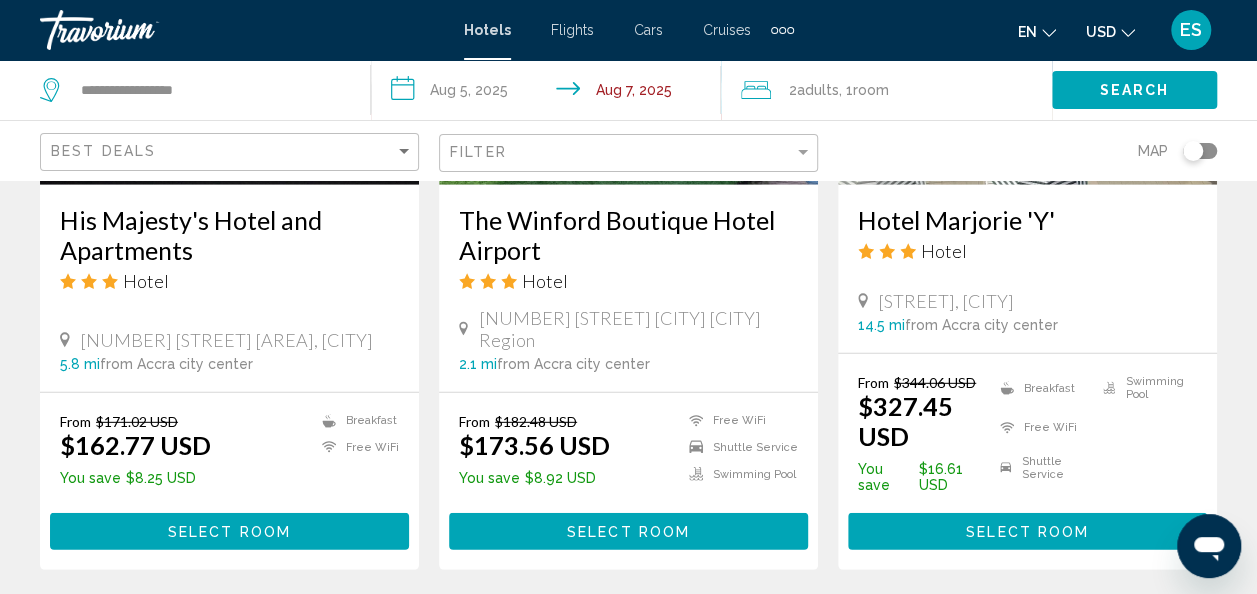 scroll, scrollTop: 2681, scrollLeft: 0, axis: vertical 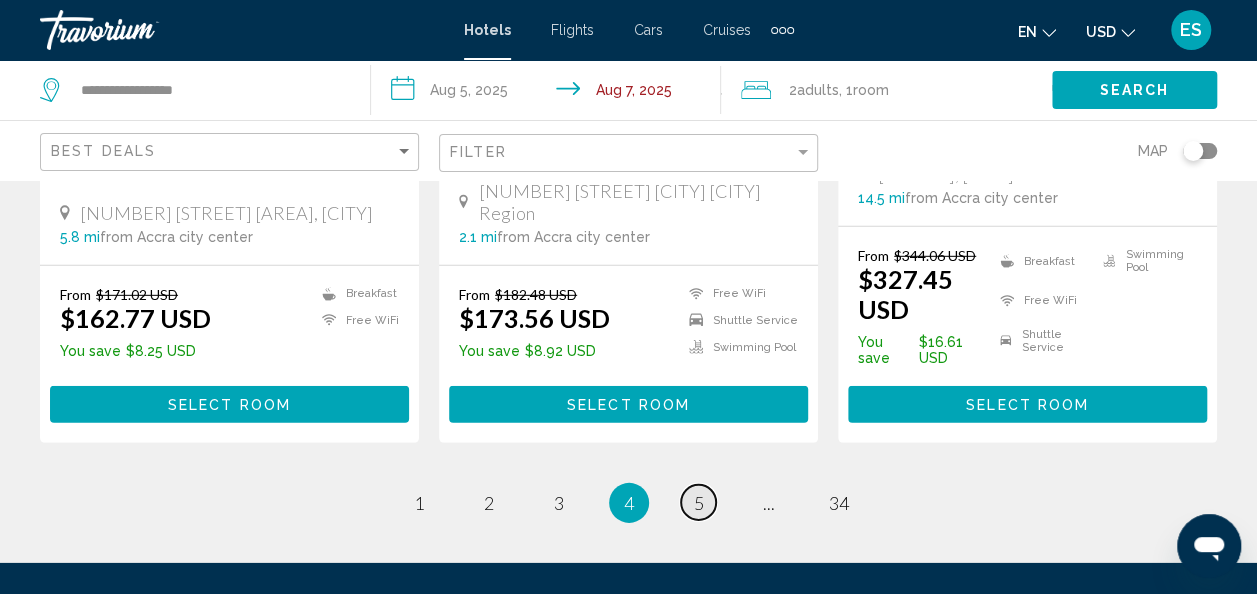click on "page  5" at bounding box center (698, 502) 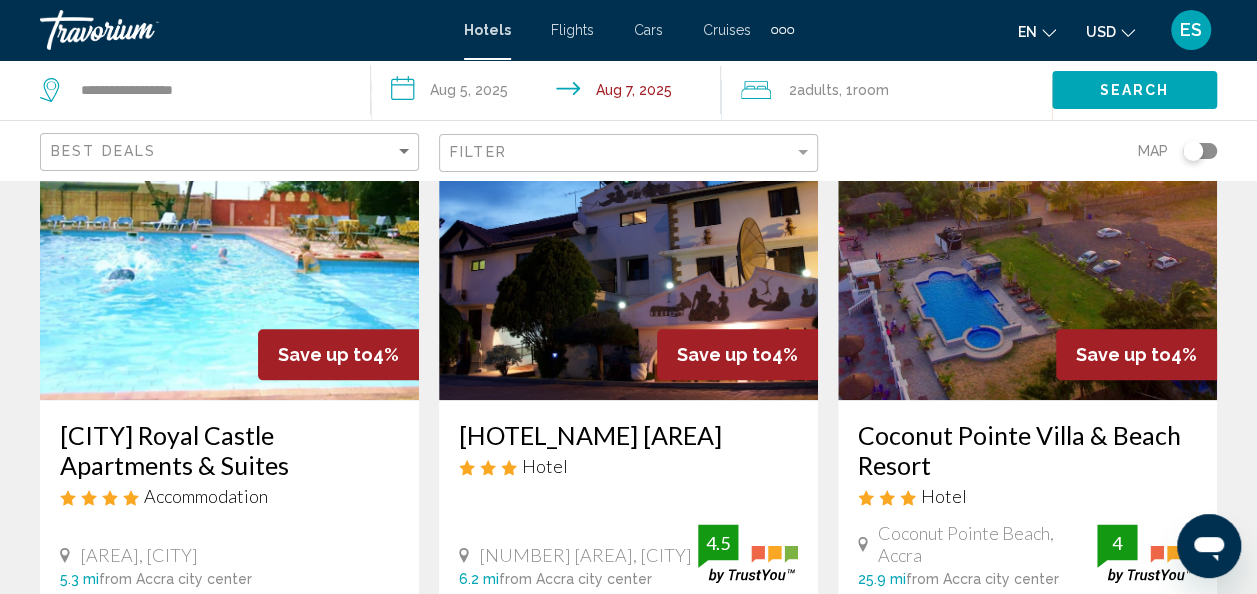 scroll, scrollTop: 928, scrollLeft: 0, axis: vertical 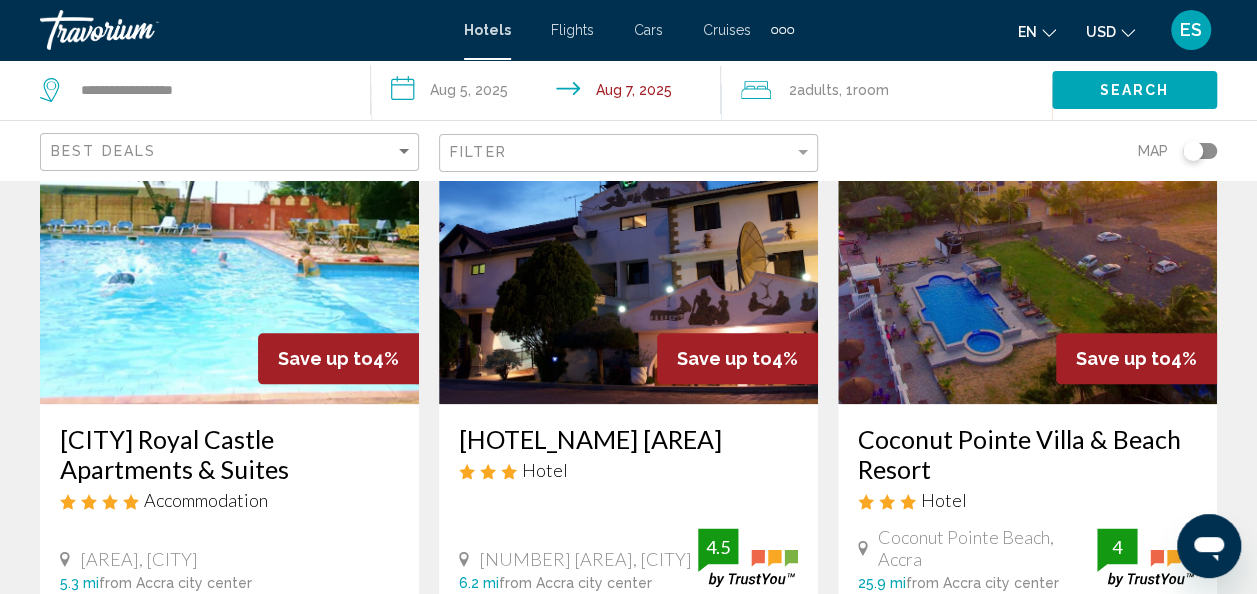 click on "Coconut Pointe Villa & Beach Resort" at bounding box center (1027, 454) 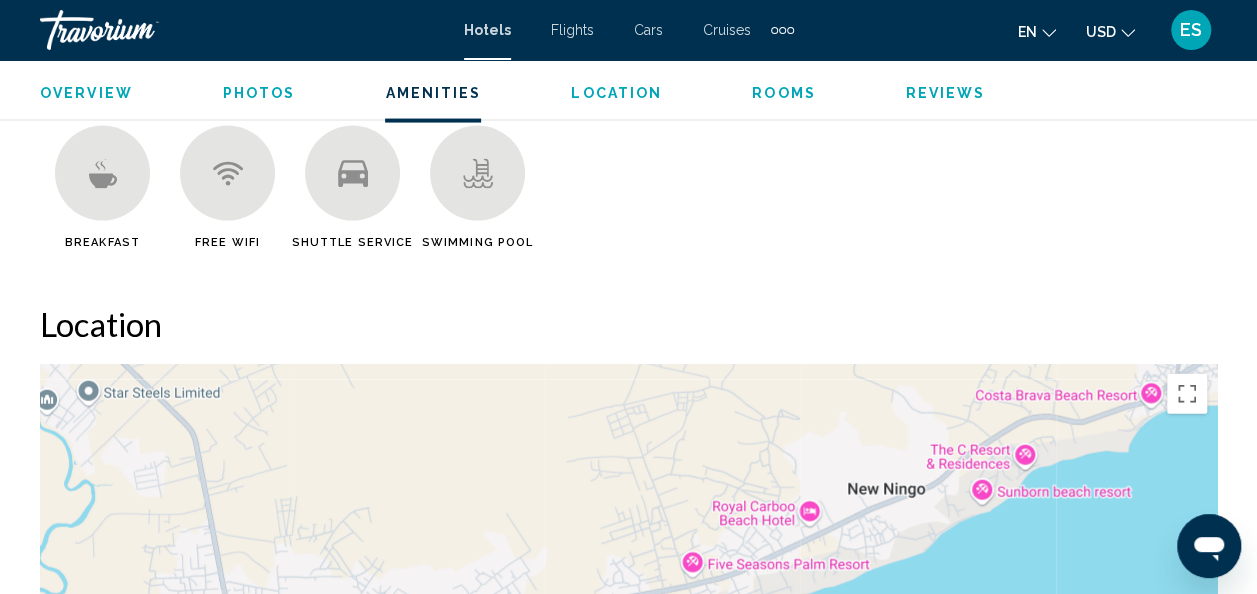 scroll, scrollTop: 2002, scrollLeft: 0, axis: vertical 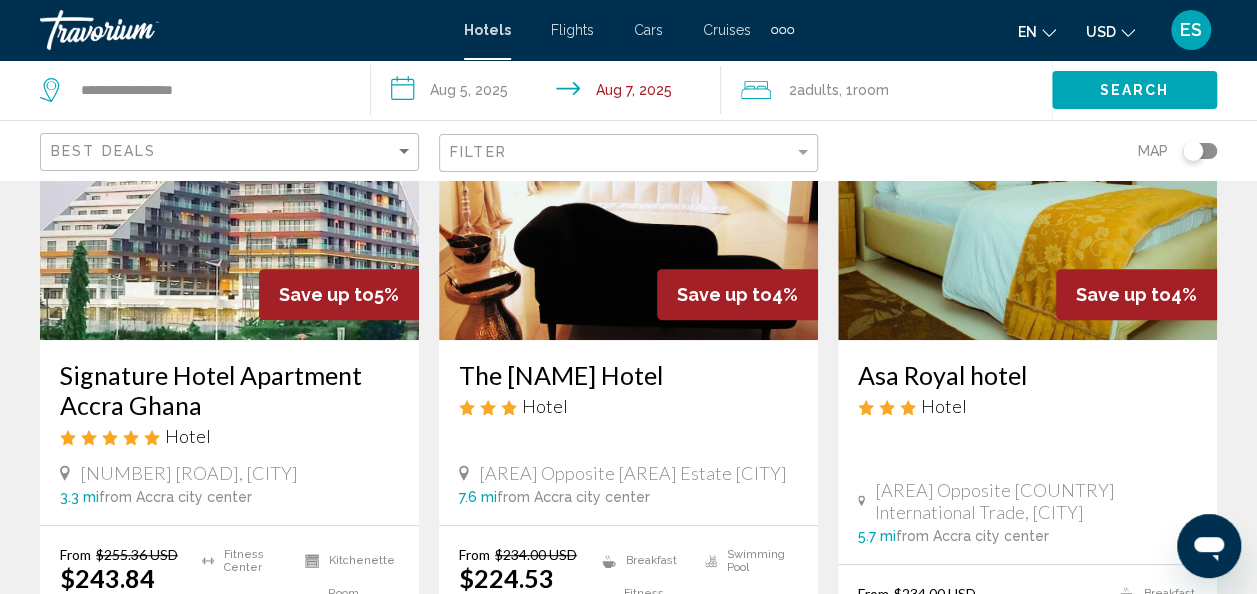 click at bounding box center [229, 180] 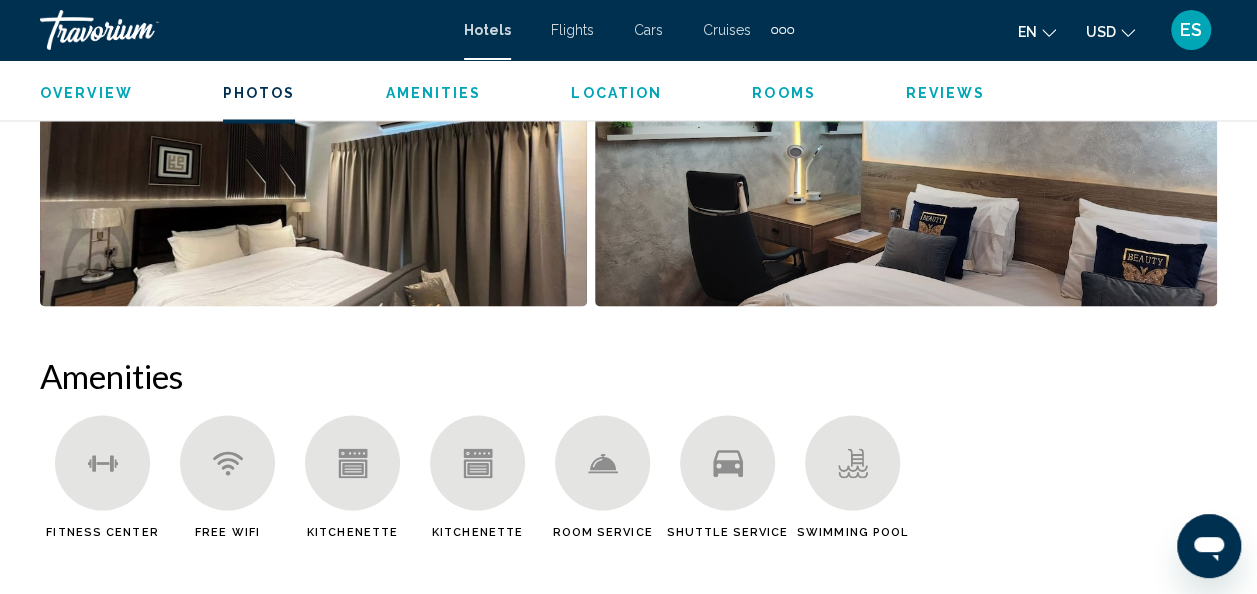 scroll, scrollTop: 1704, scrollLeft: 0, axis: vertical 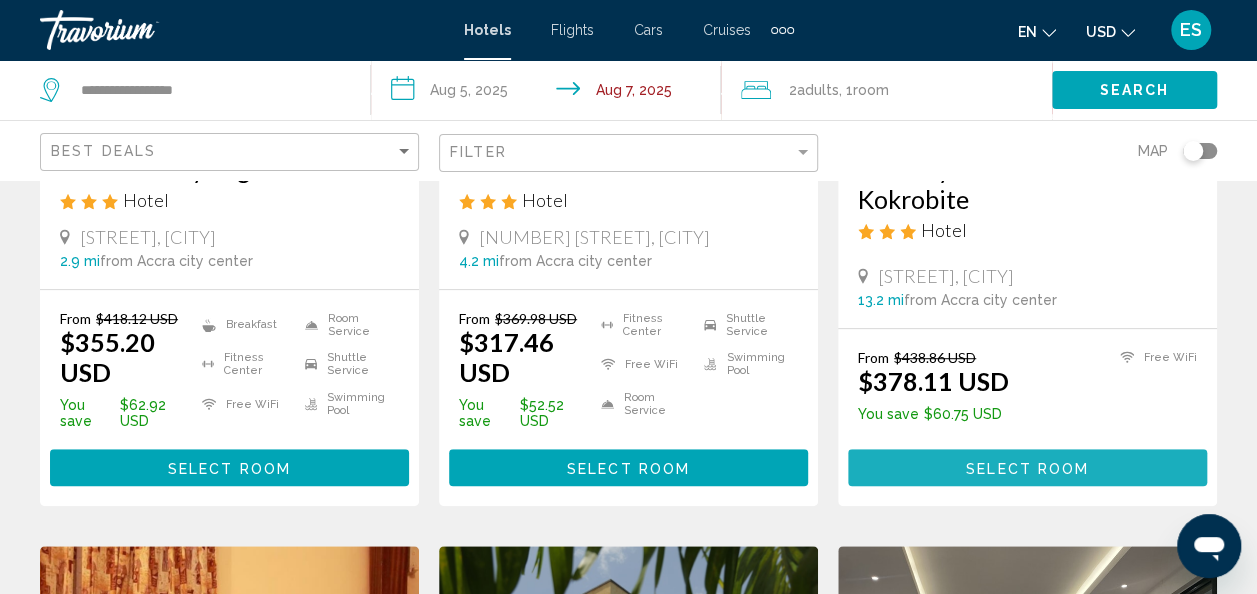 click on "Select Room" at bounding box center (1027, 468) 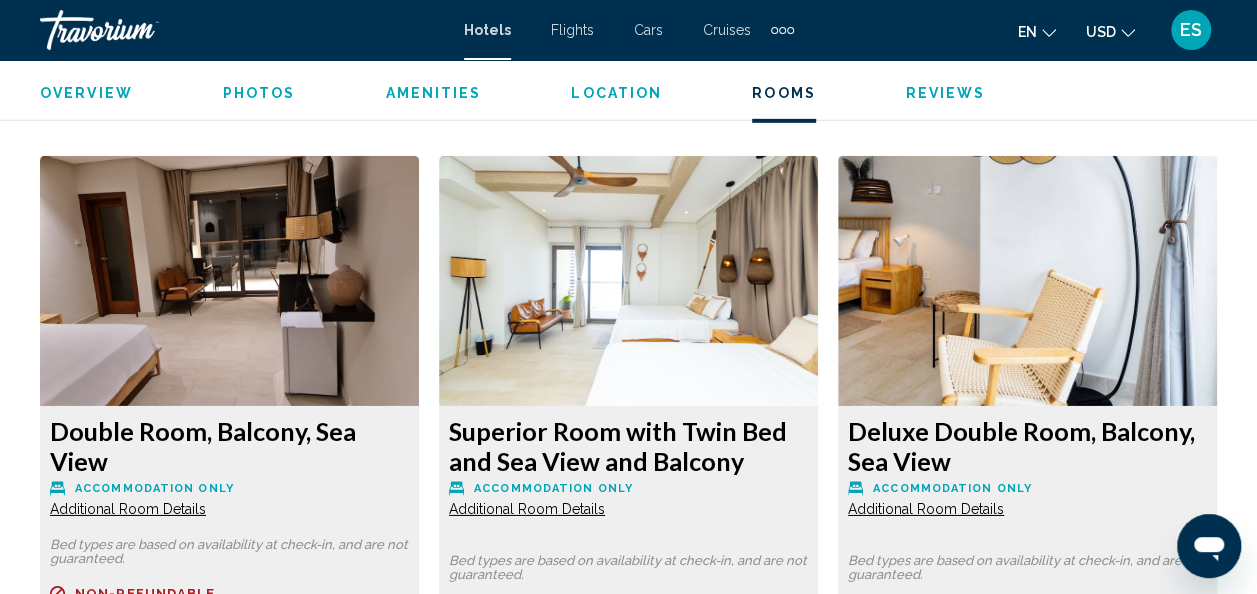 scroll, scrollTop: 3022, scrollLeft: 0, axis: vertical 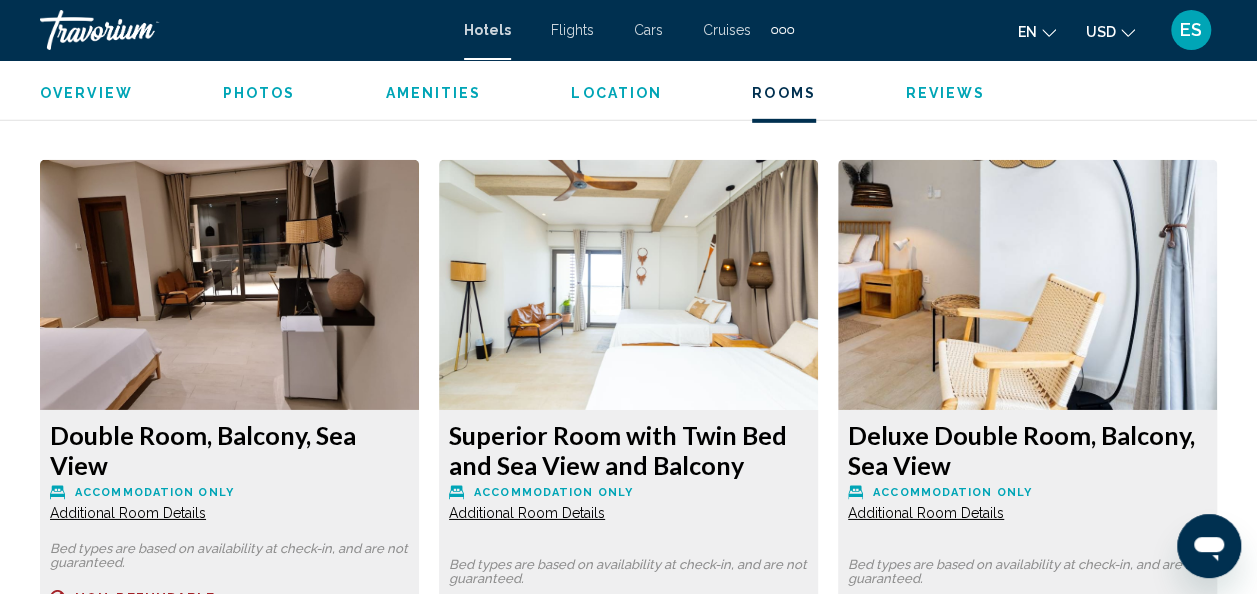 click on "Additional Room Details" at bounding box center [128, 513] 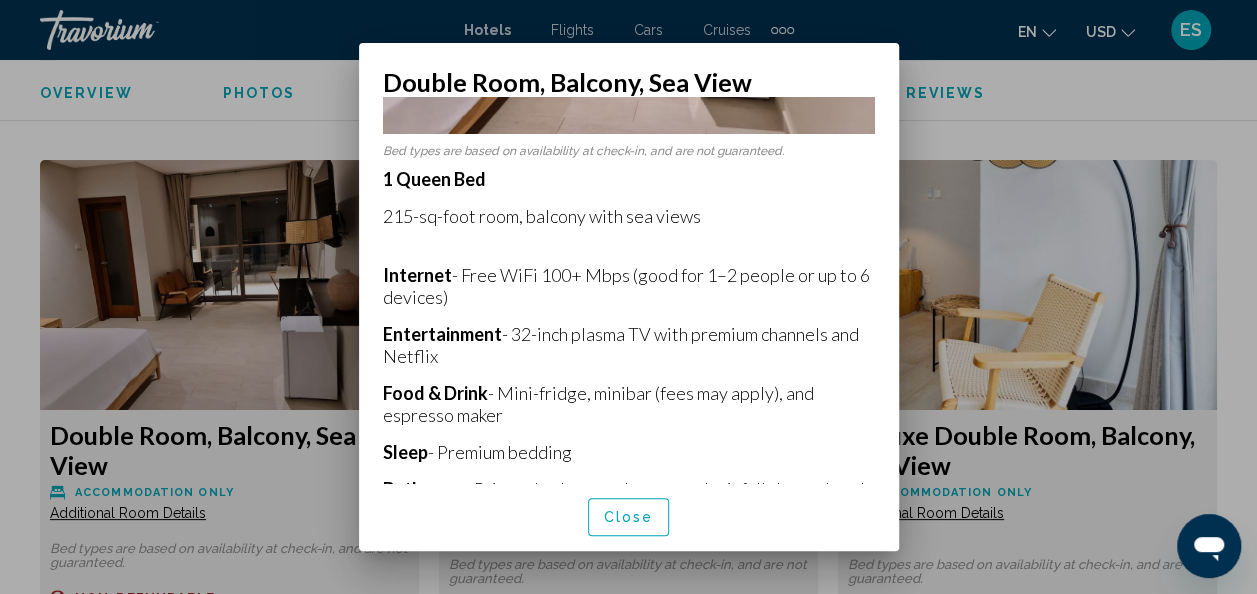 scroll, scrollTop: 344, scrollLeft: 0, axis: vertical 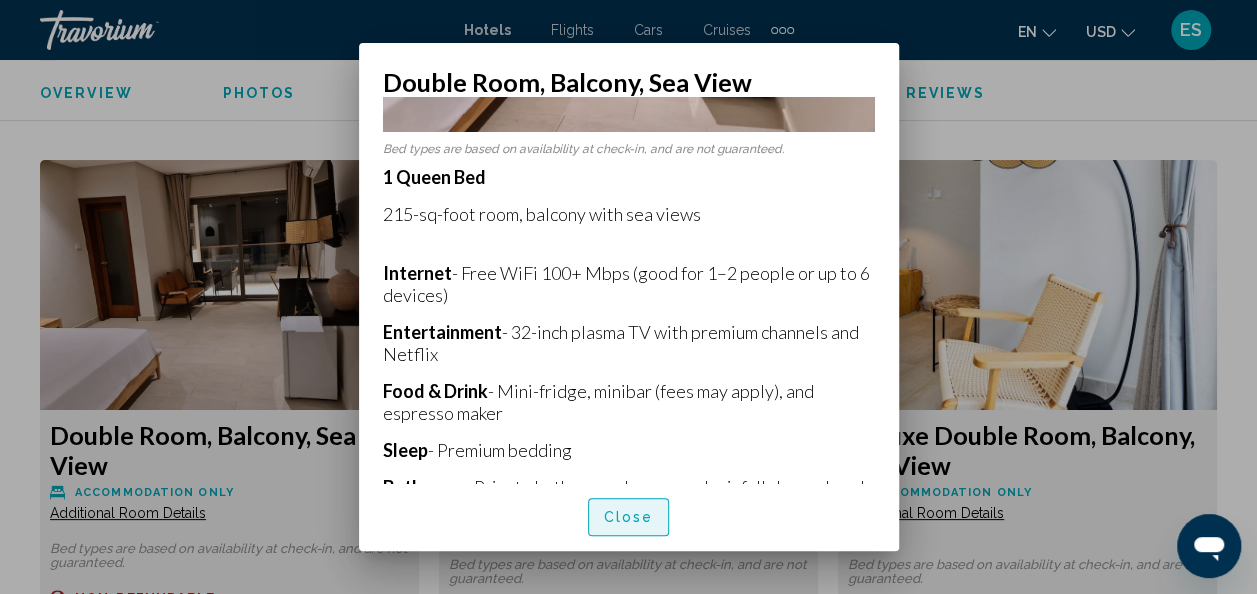 click on "Close" at bounding box center [629, 518] 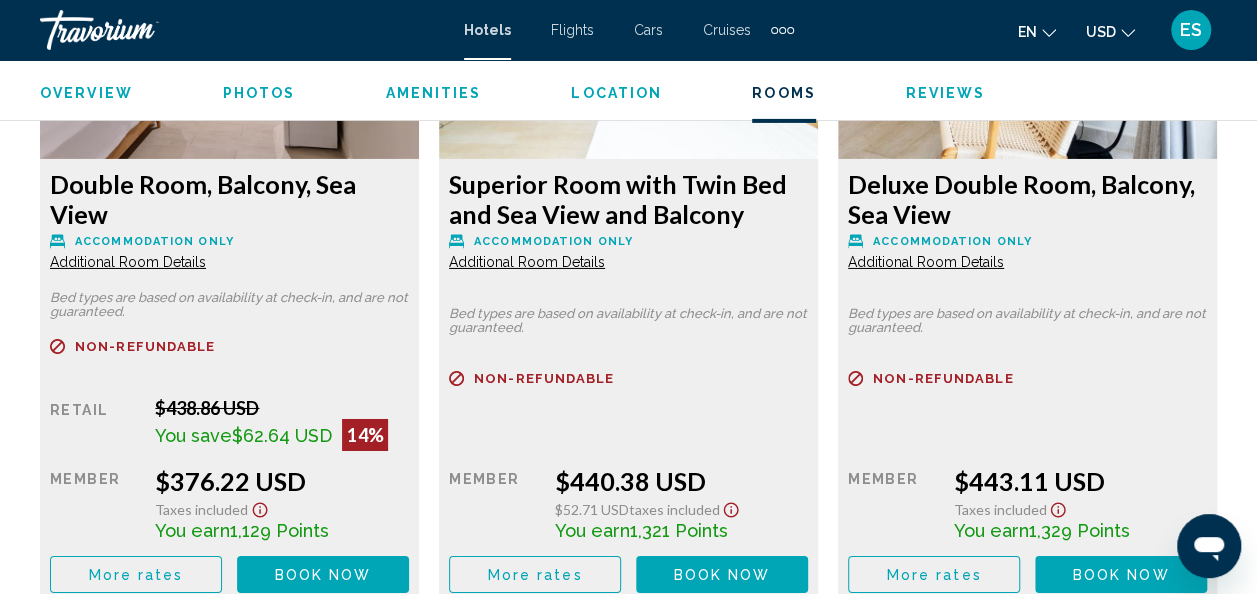 scroll, scrollTop: 3275, scrollLeft: 0, axis: vertical 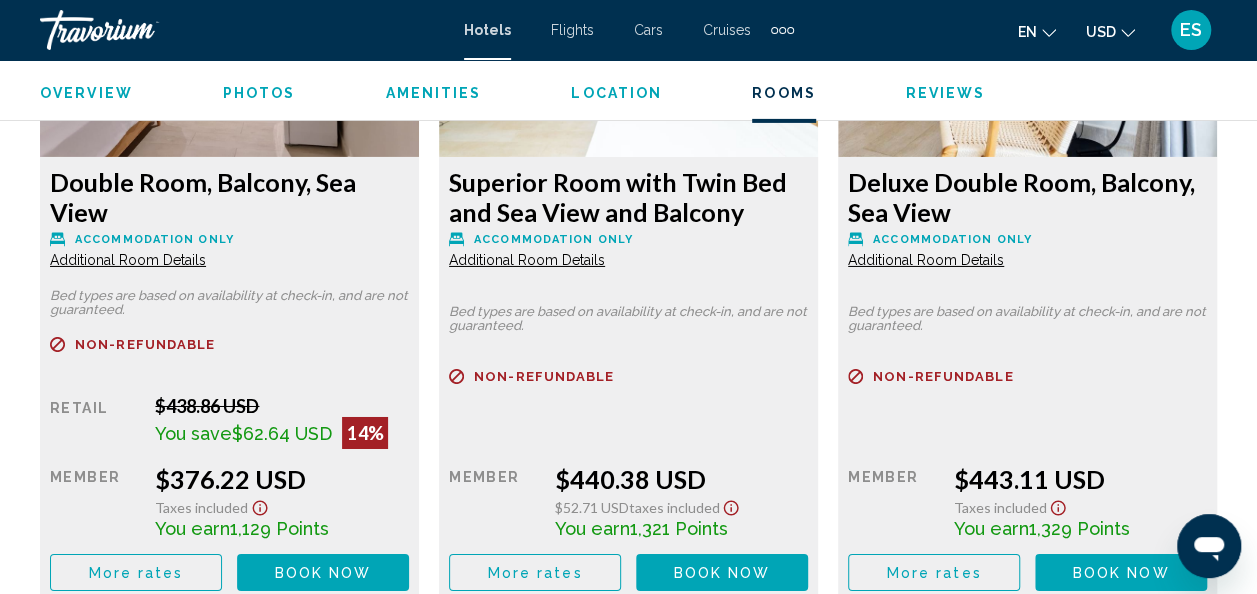 click on "Additional Room Details" at bounding box center [128, 260] 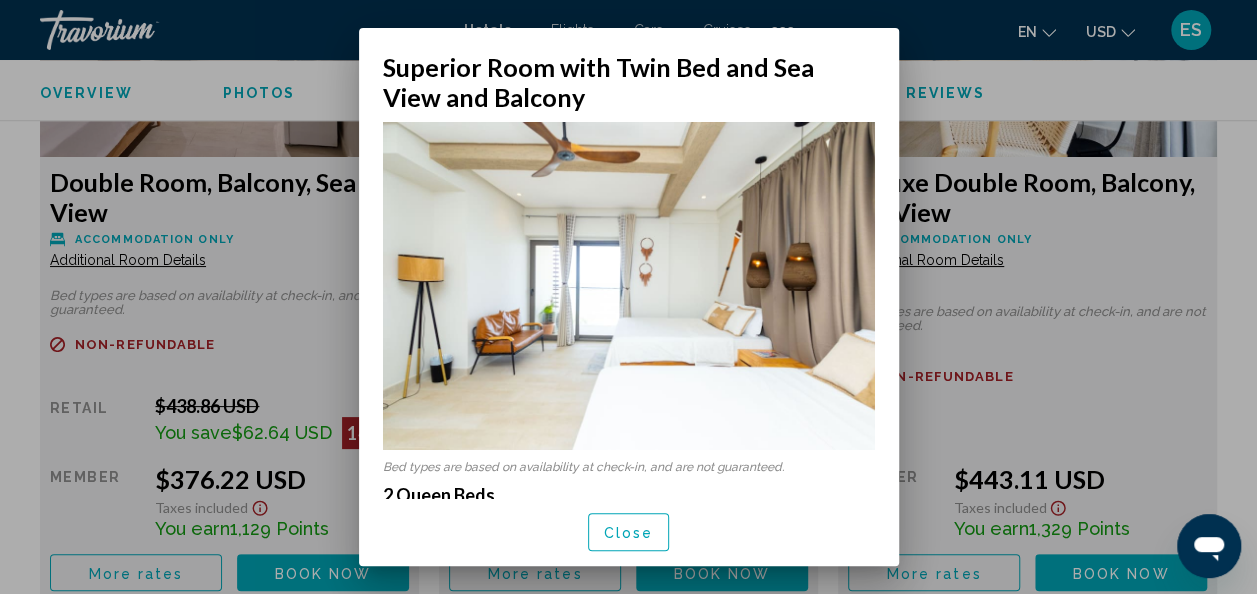 scroll, scrollTop: 0, scrollLeft: 0, axis: both 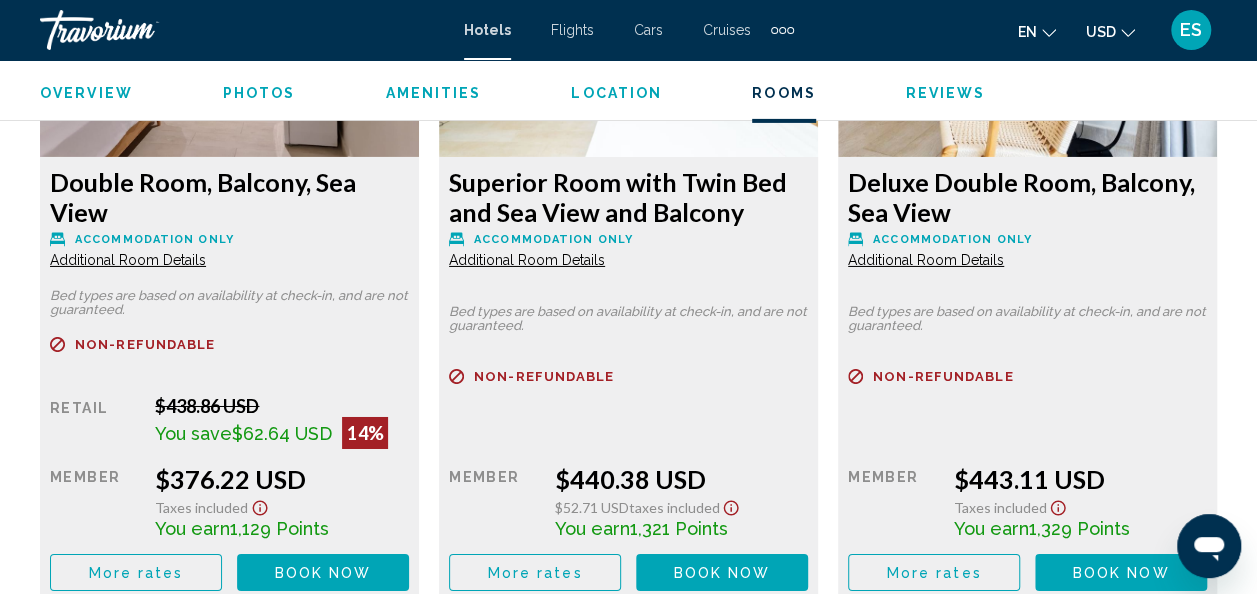 click on "Additional Room Details" at bounding box center [128, 260] 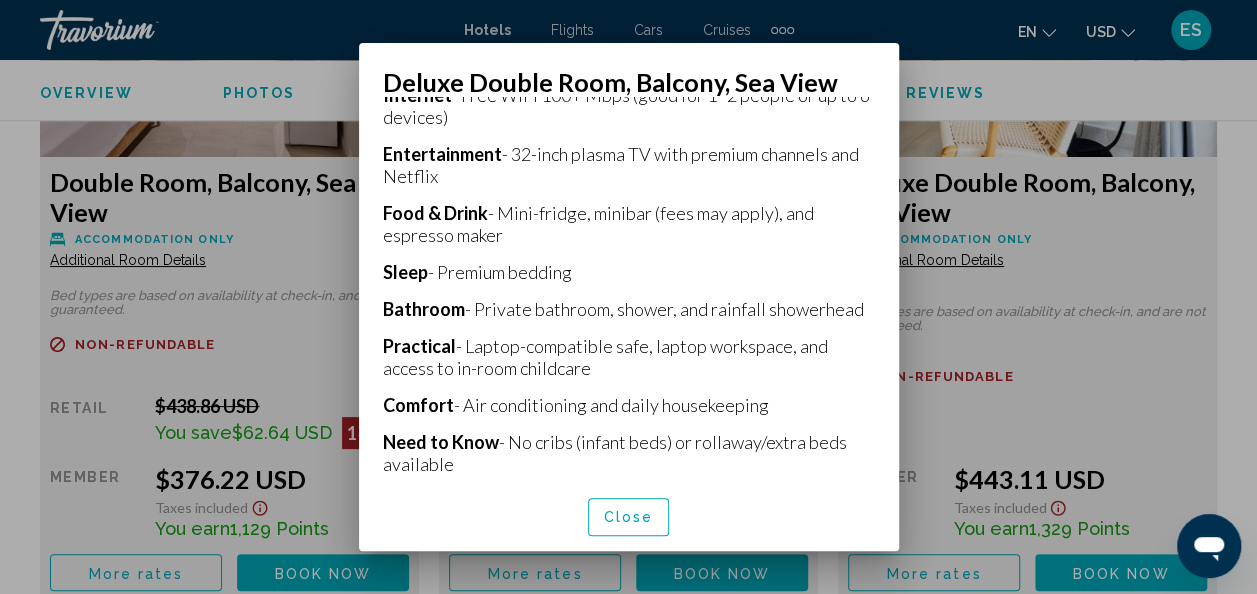 scroll, scrollTop: 772, scrollLeft: 0, axis: vertical 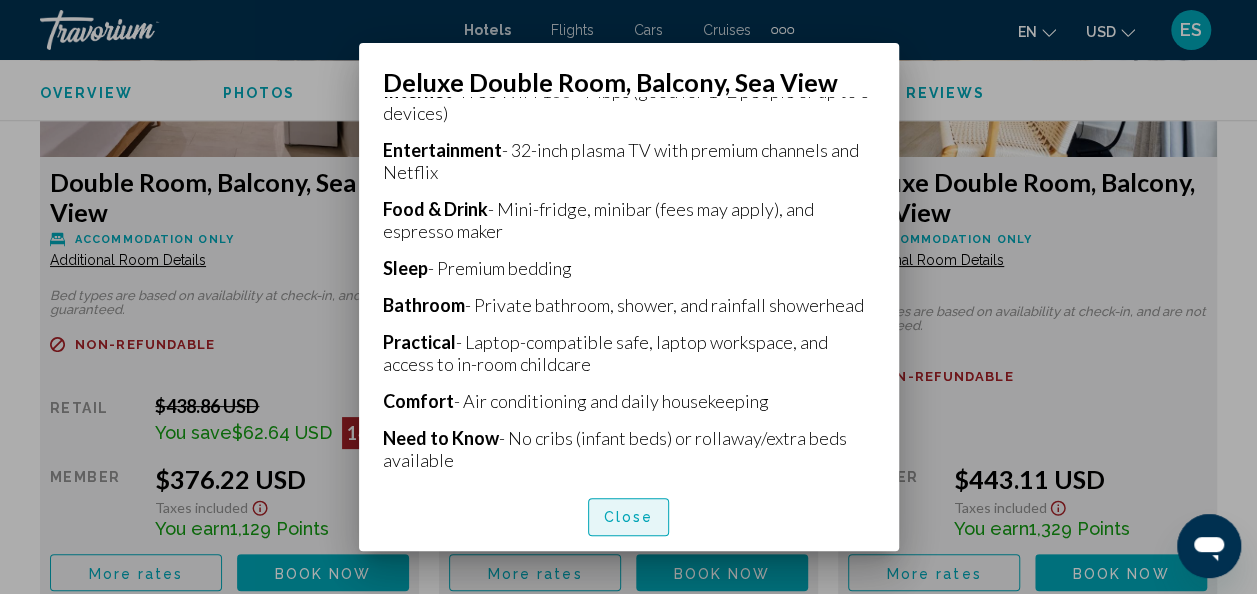 click on "Close" at bounding box center [629, 518] 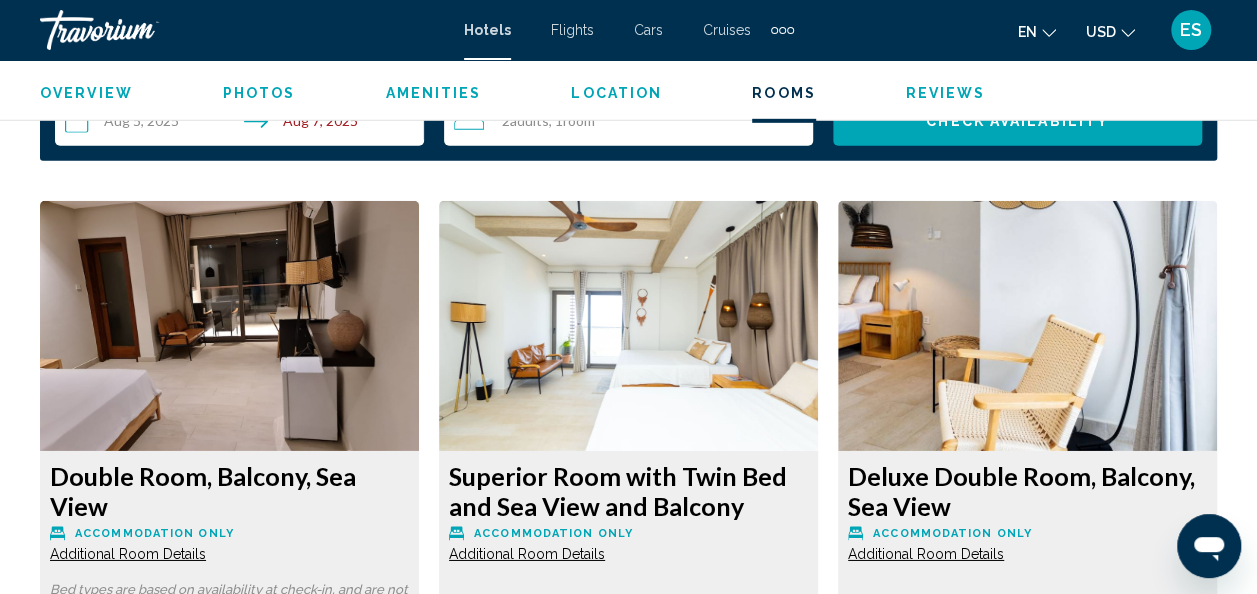 scroll, scrollTop: 2986, scrollLeft: 0, axis: vertical 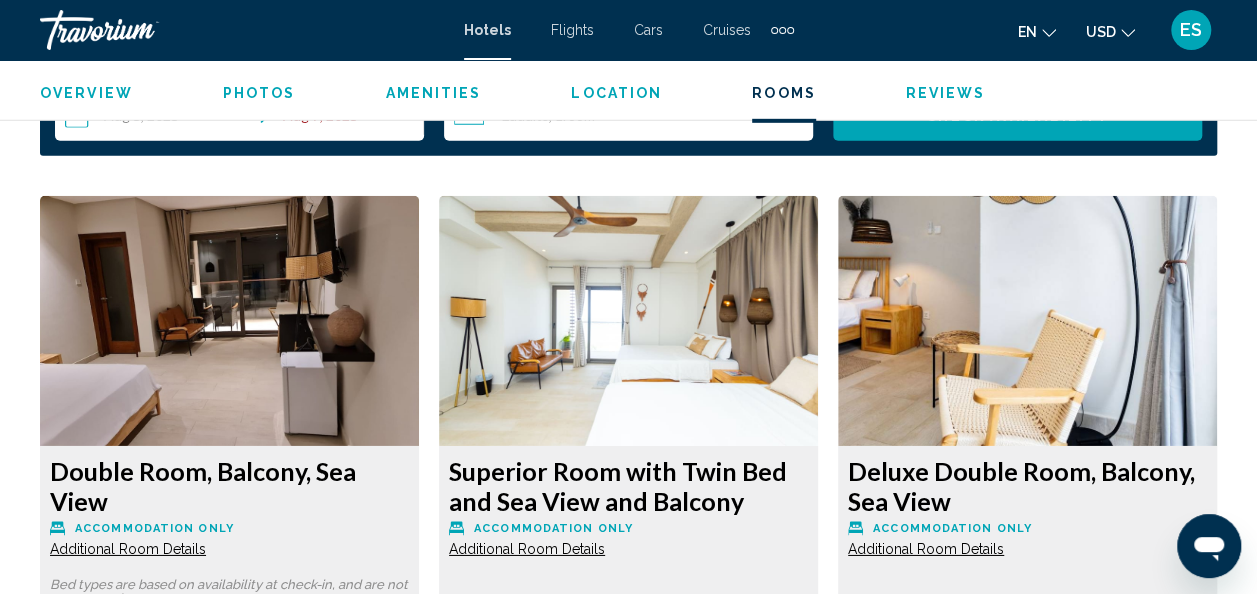 click at bounding box center (242, 30) 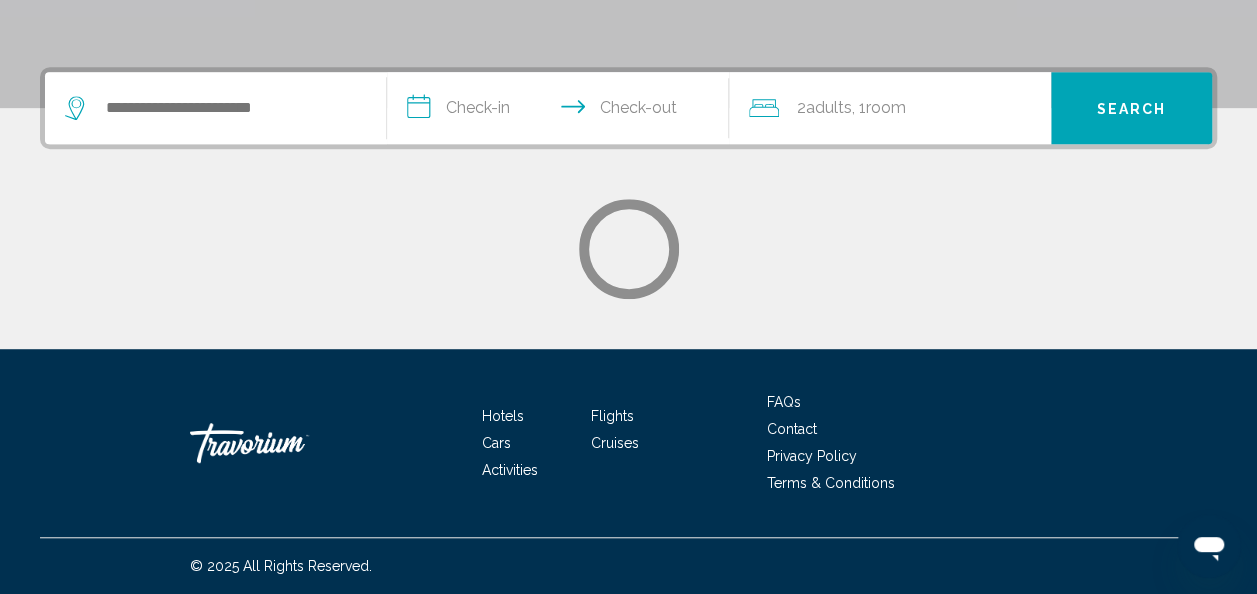 scroll, scrollTop: 0, scrollLeft: 0, axis: both 